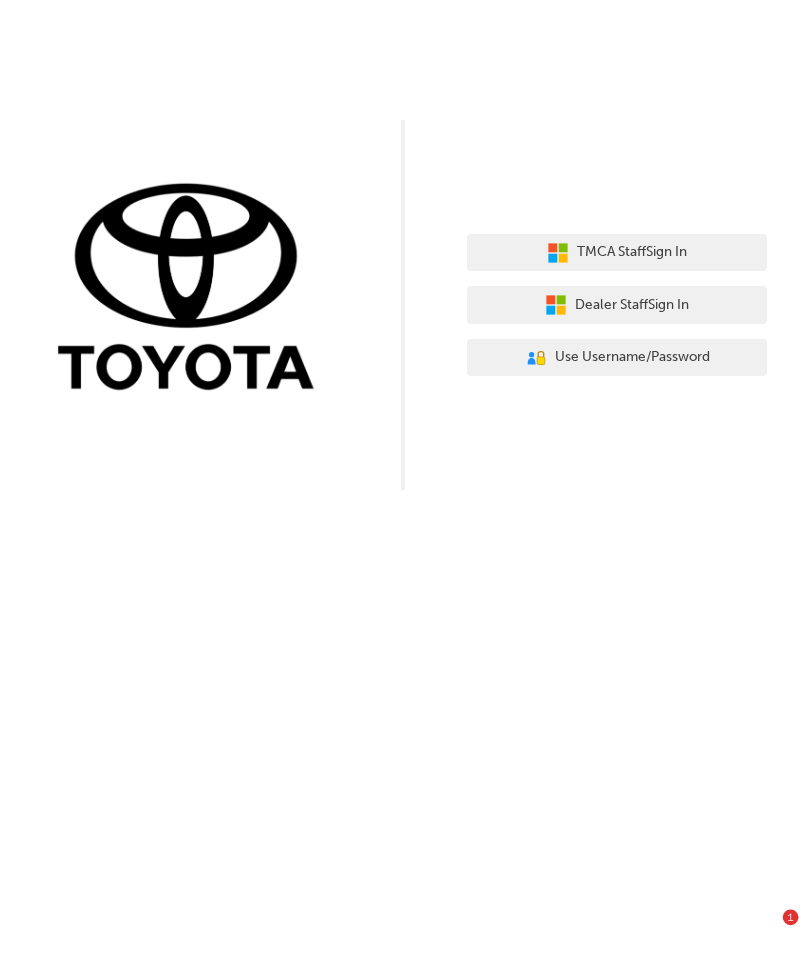 scroll, scrollTop: 0, scrollLeft: 0, axis: both 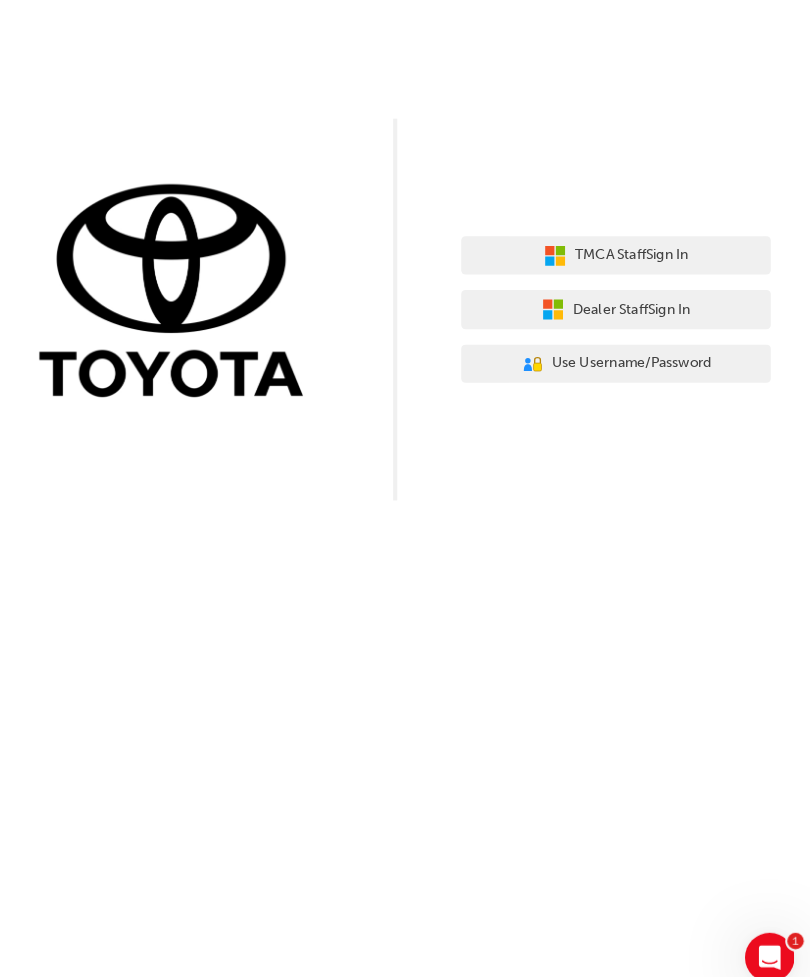 click on "Dealer Staff  Sign In" at bounding box center [632, 305] 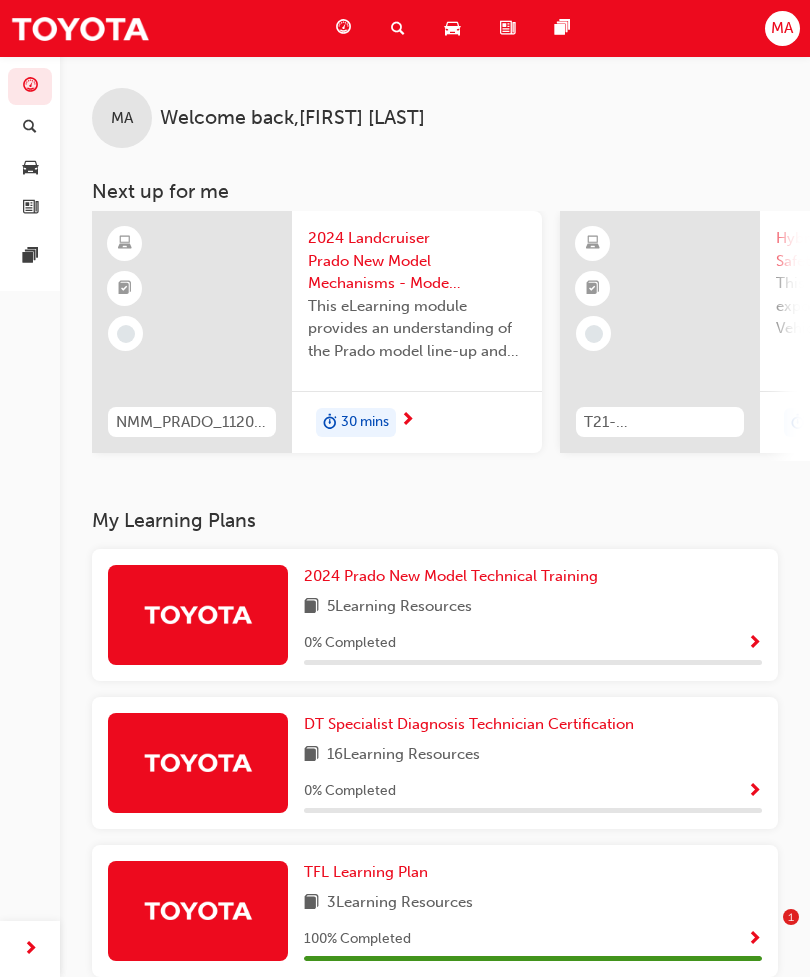 scroll, scrollTop: 0, scrollLeft: 0, axis: both 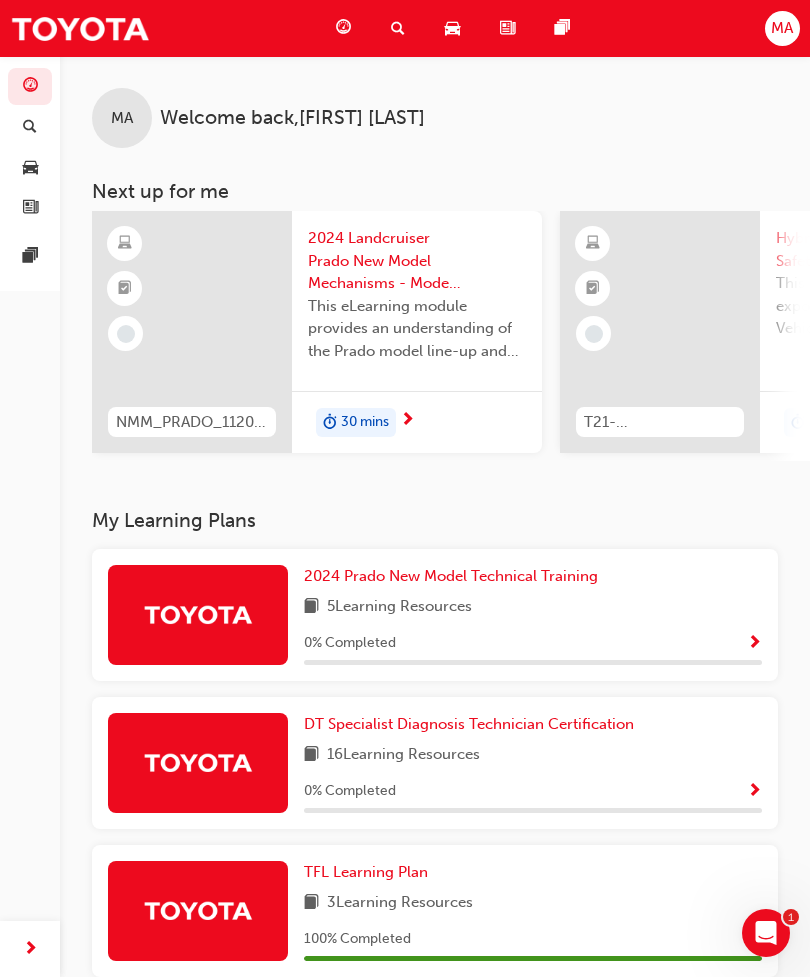 click on "MA" at bounding box center [782, 28] 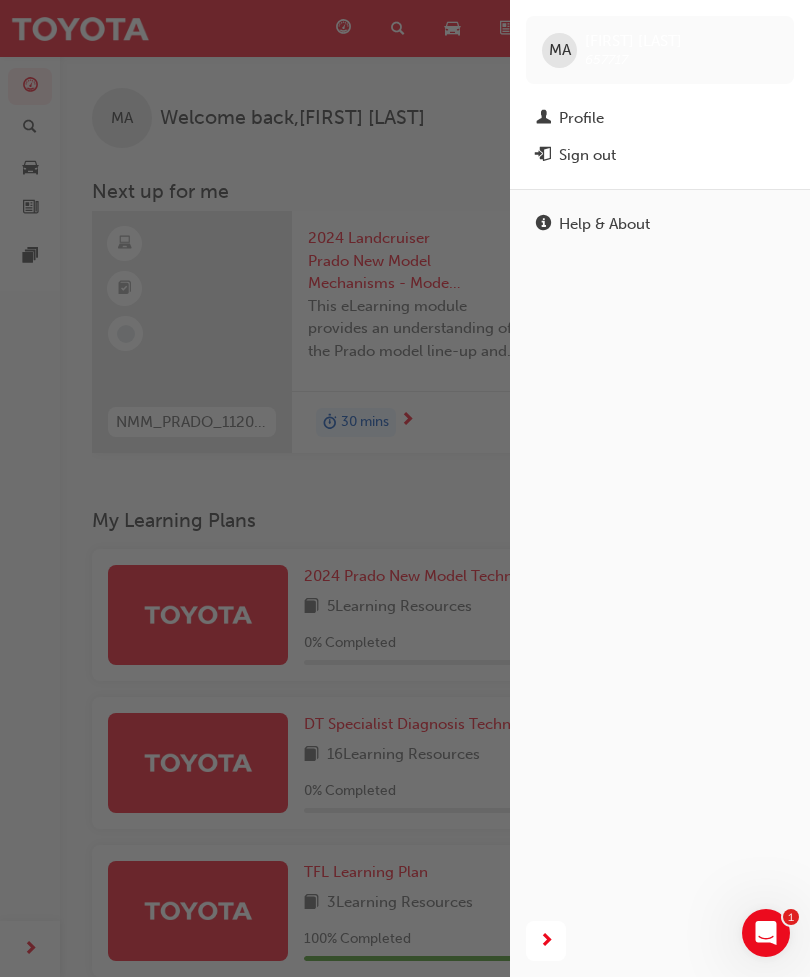 click on "Sign out" at bounding box center (587, 155) 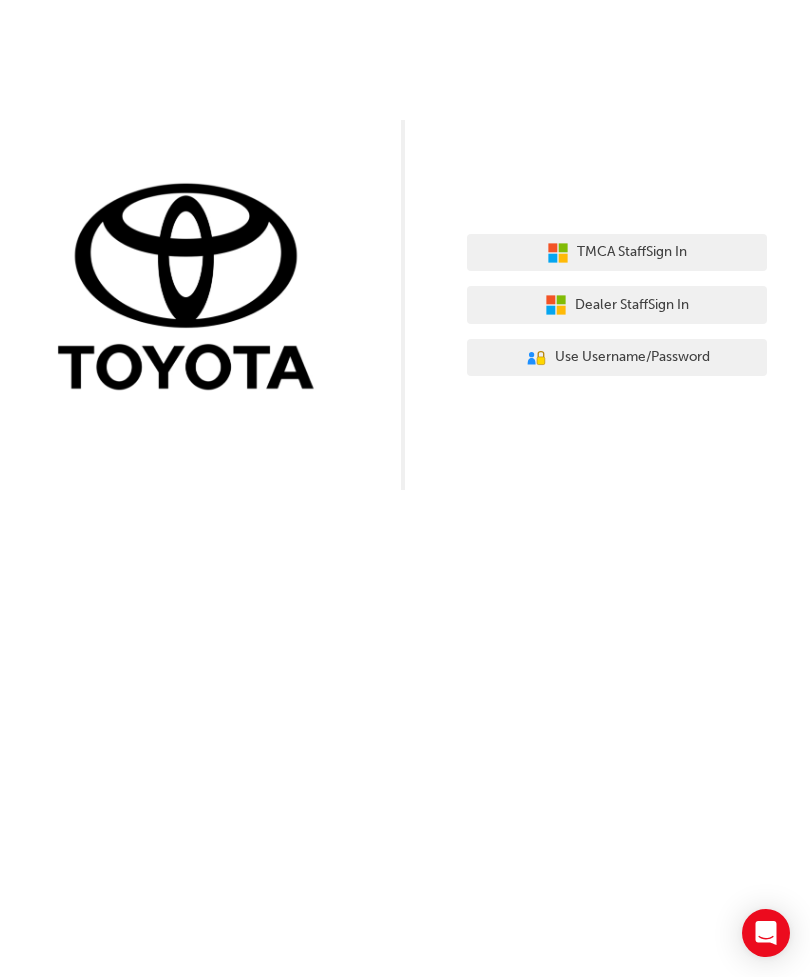 scroll, scrollTop: 0, scrollLeft: 0, axis: both 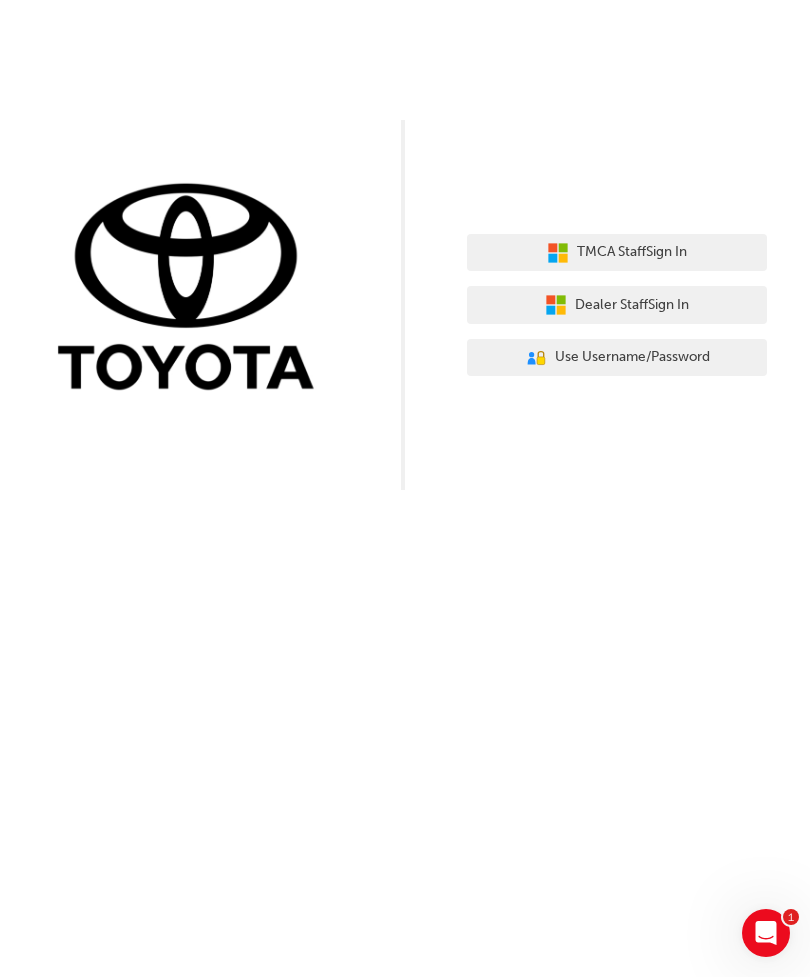 click on "Use Username/Password" at bounding box center [632, 357] 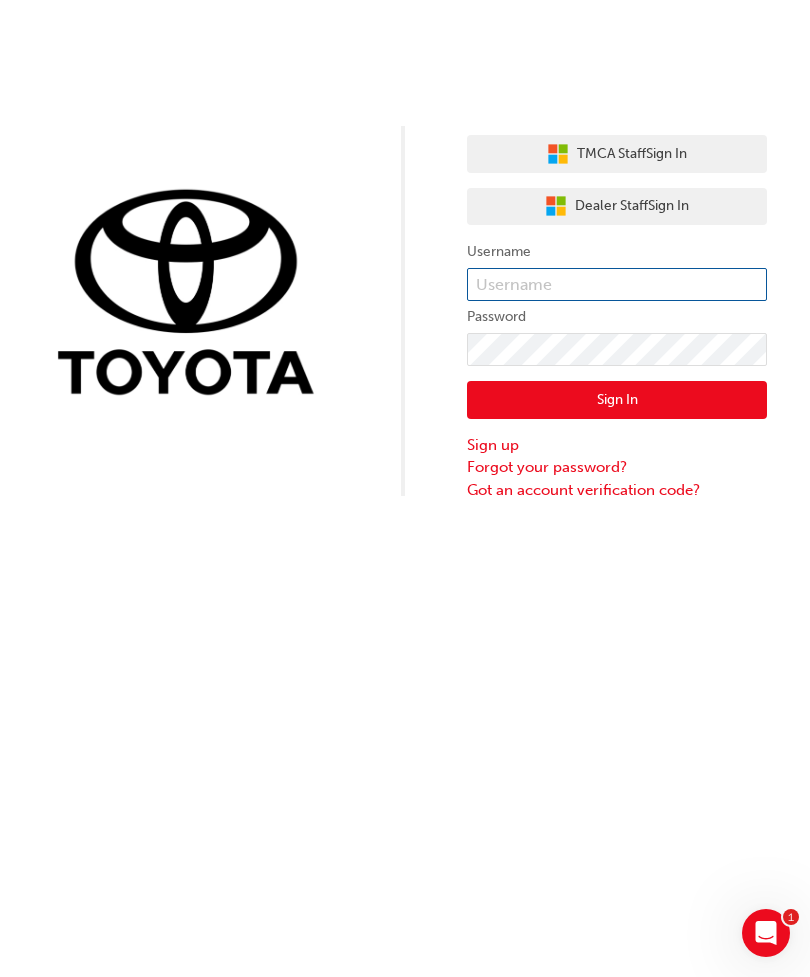 click at bounding box center (617, 285) 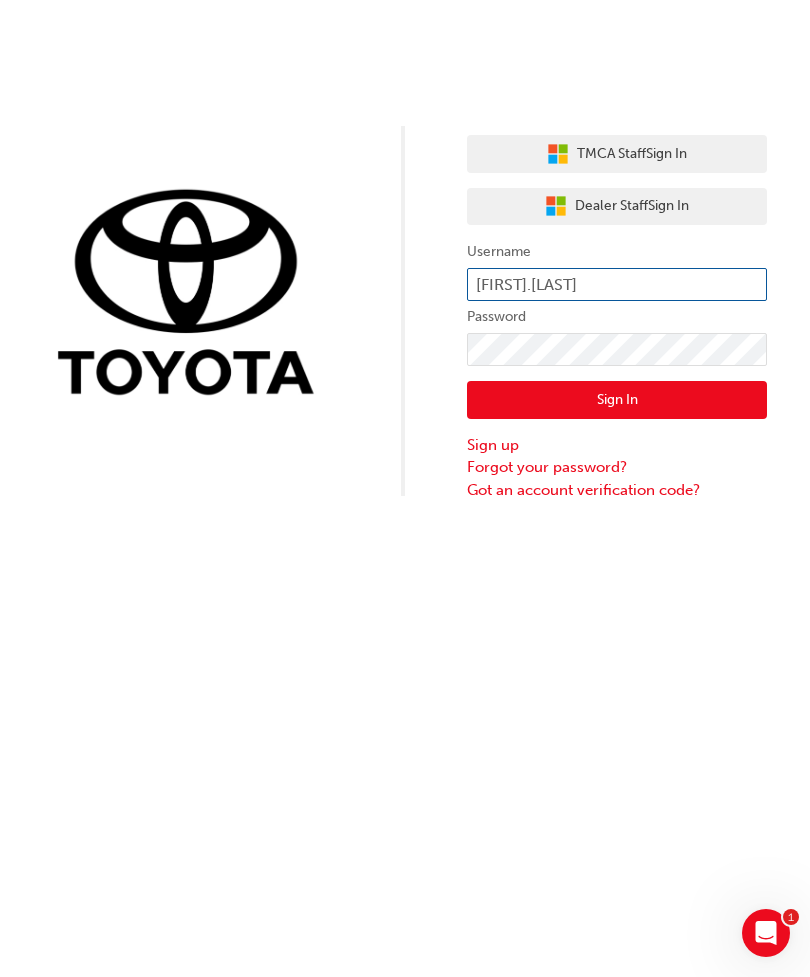 type on "Erin.Sullivan" 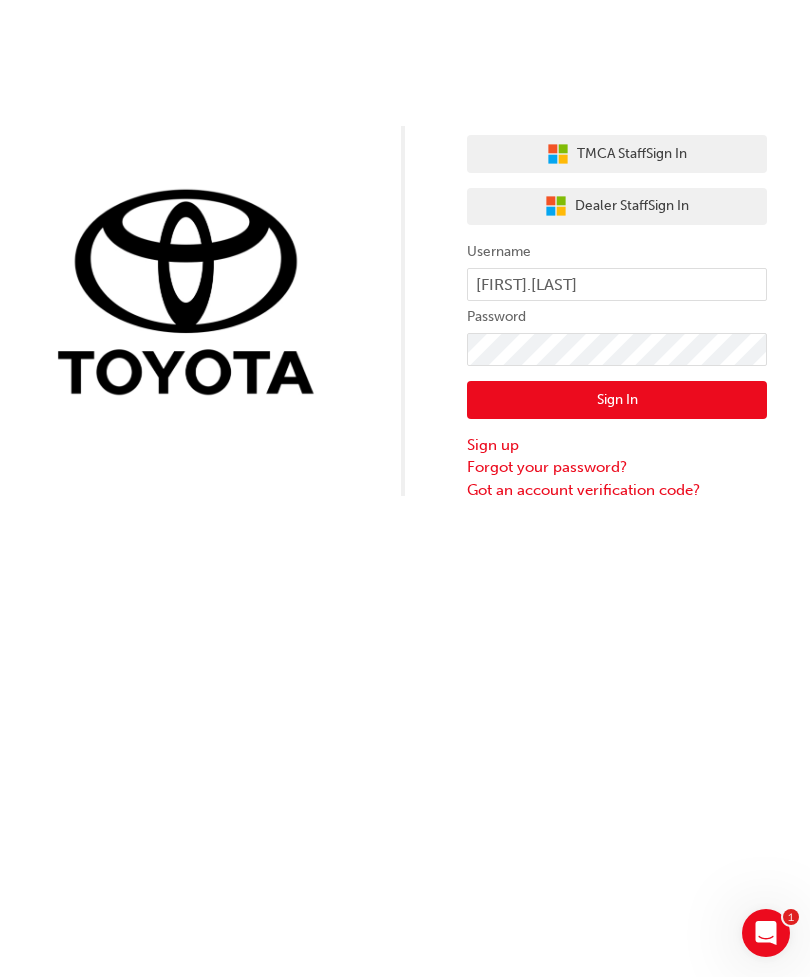 click on "Sign In" at bounding box center [617, 400] 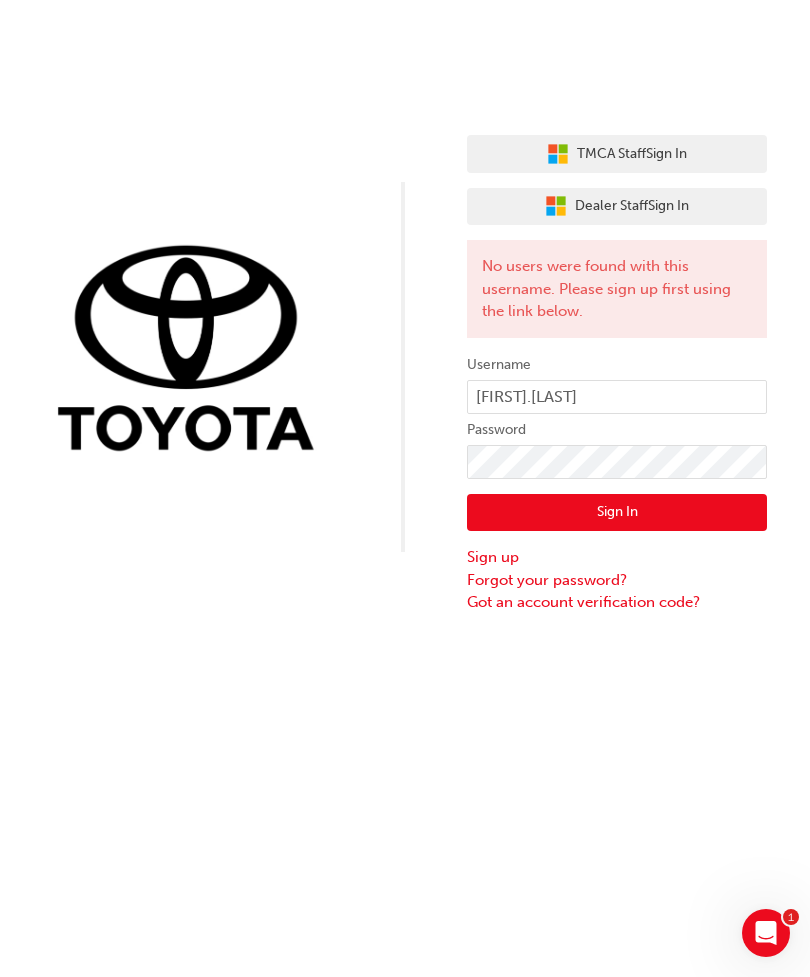 click on "Sign In" at bounding box center [617, 513] 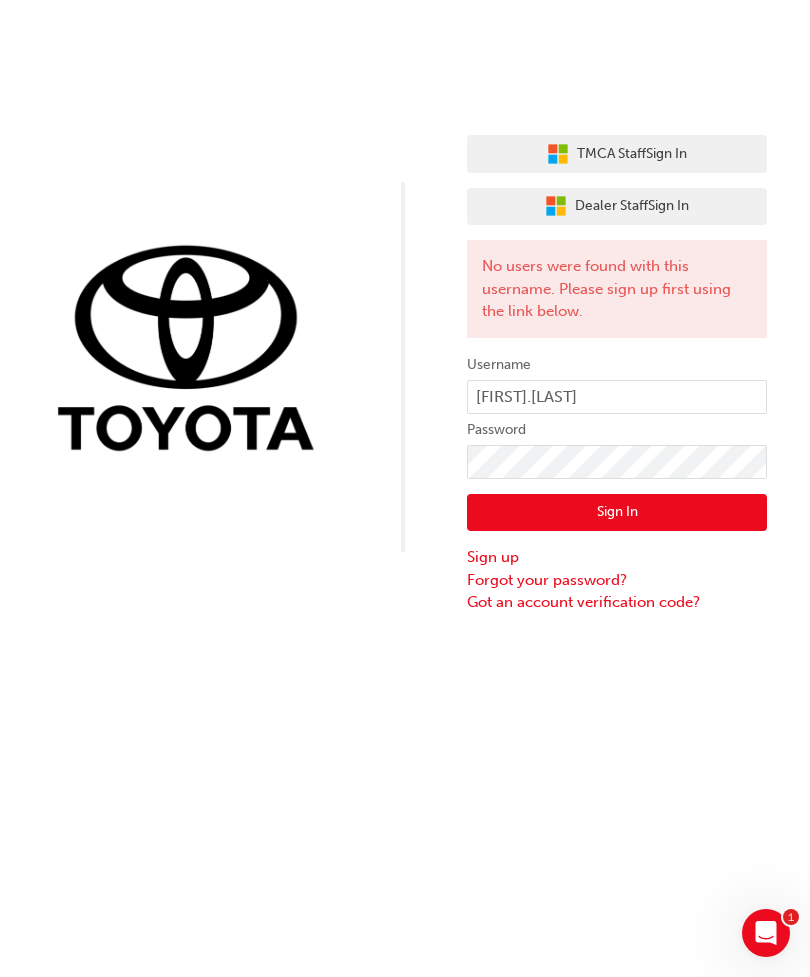 click on "TMCA Staff  Sign In" at bounding box center (617, 154) 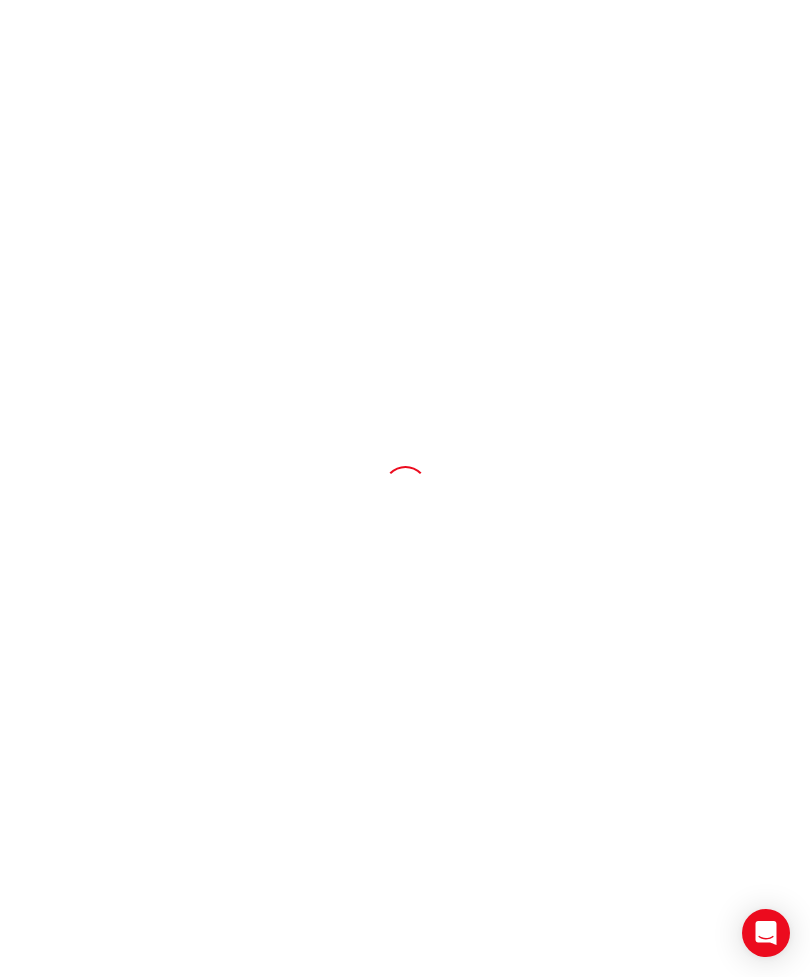 scroll, scrollTop: 0, scrollLeft: 0, axis: both 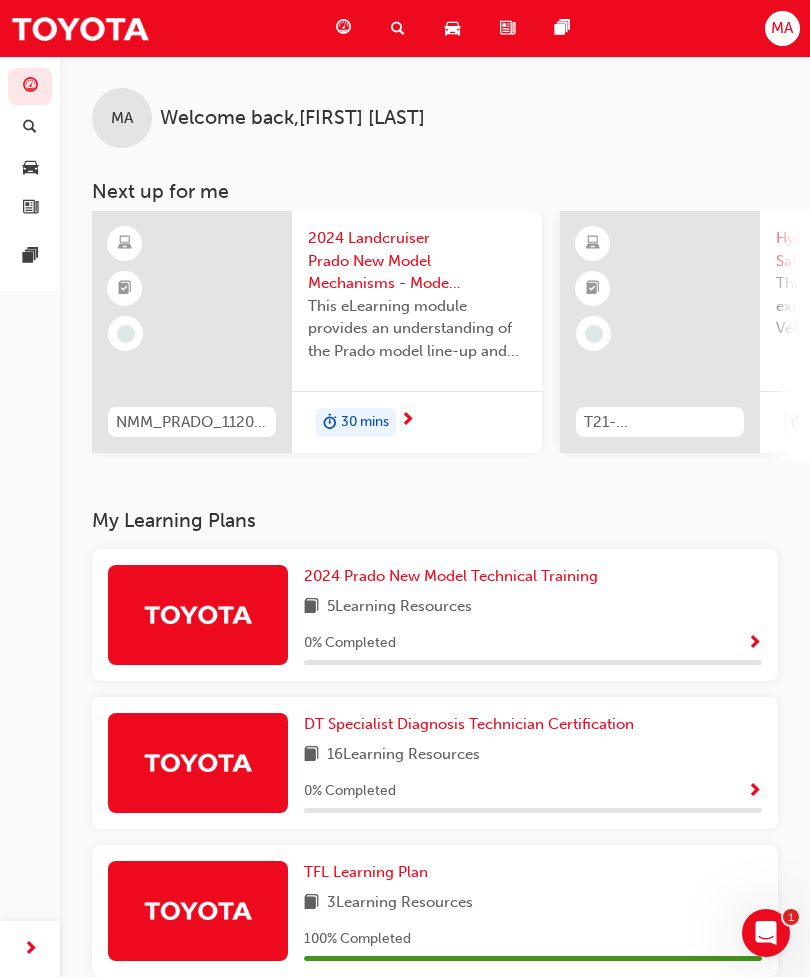 click on "MA" at bounding box center (782, 28) 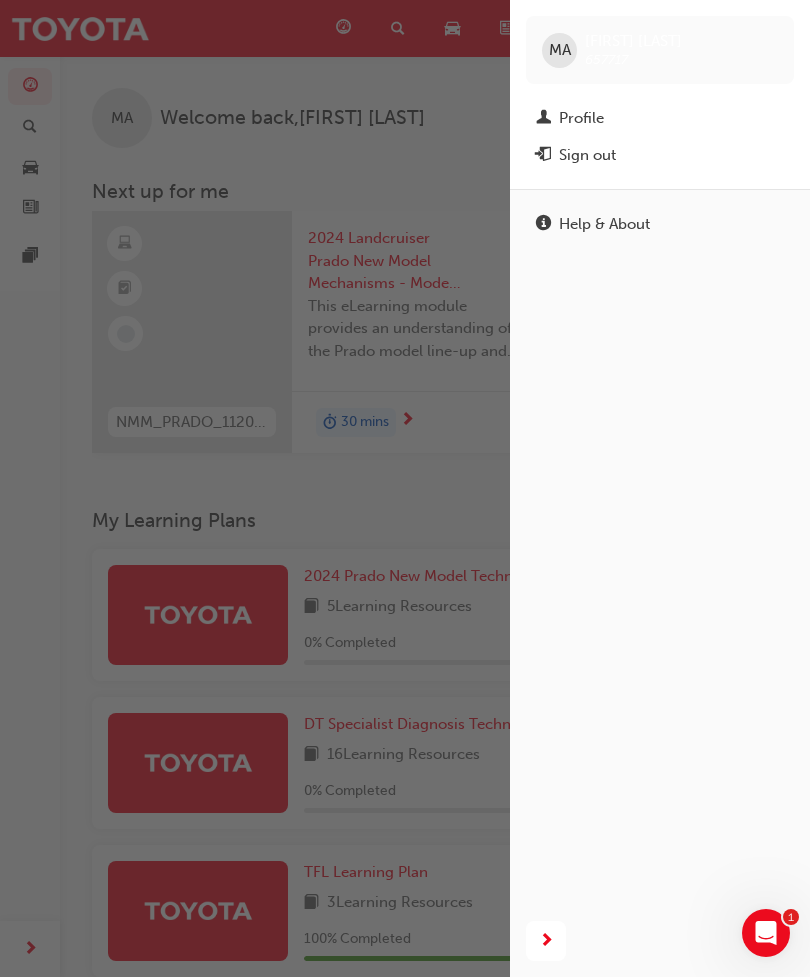 click on "Profile" at bounding box center (581, 118) 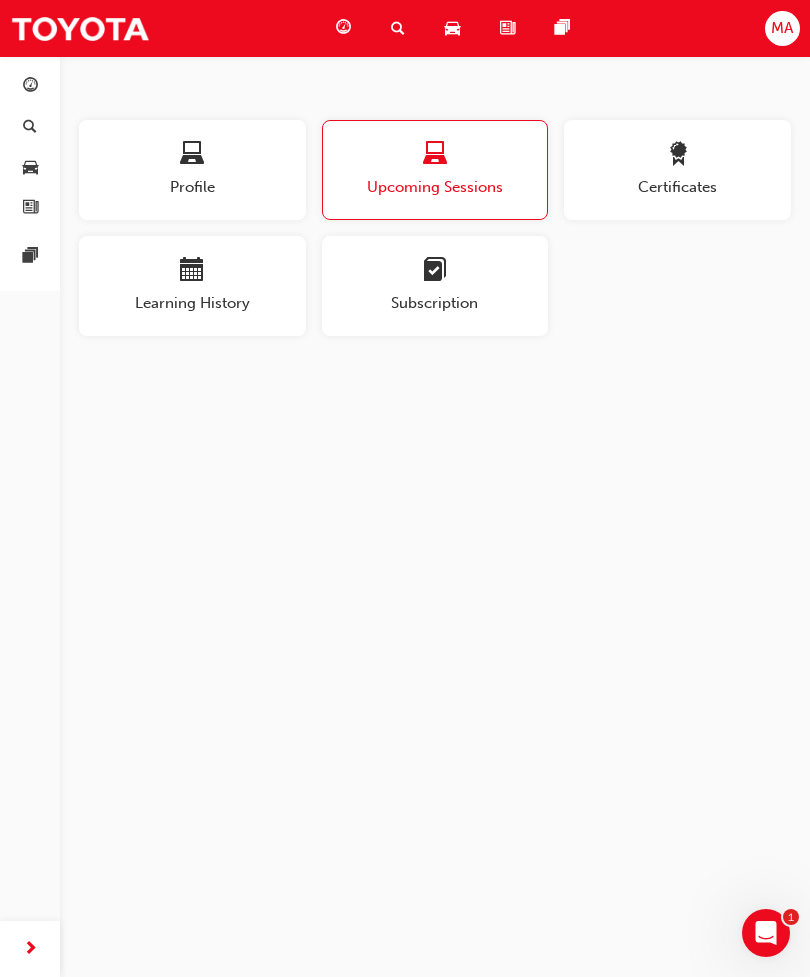 click on "MA" at bounding box center (782, 28) 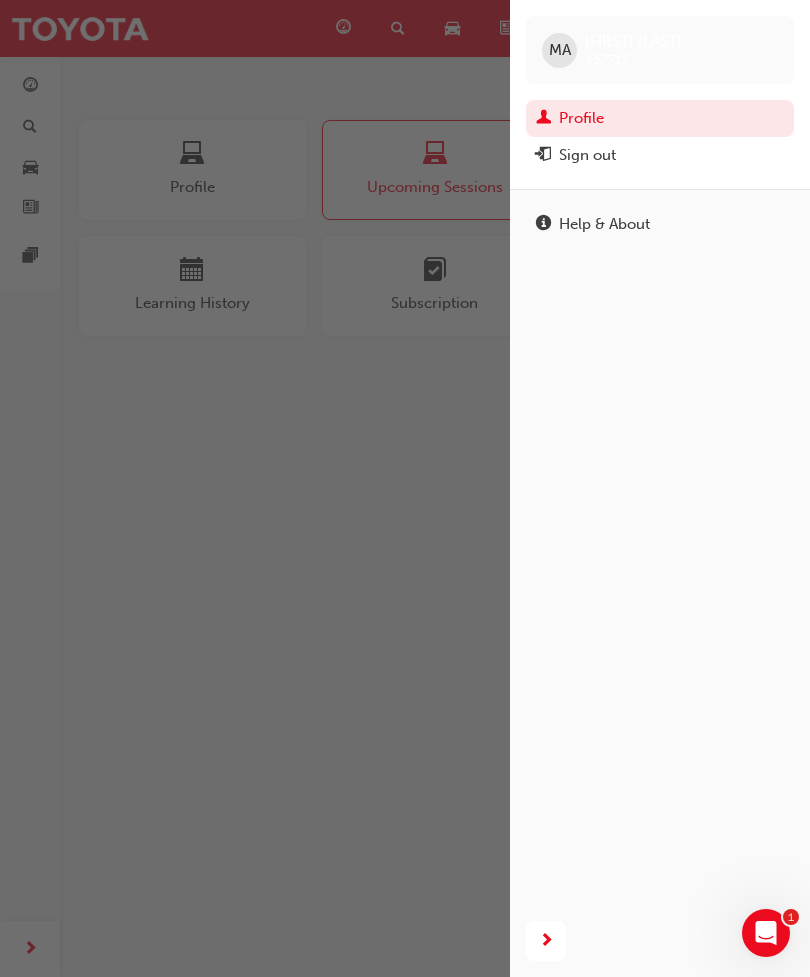 click on "Sign out" at bounding box center [587, 155] 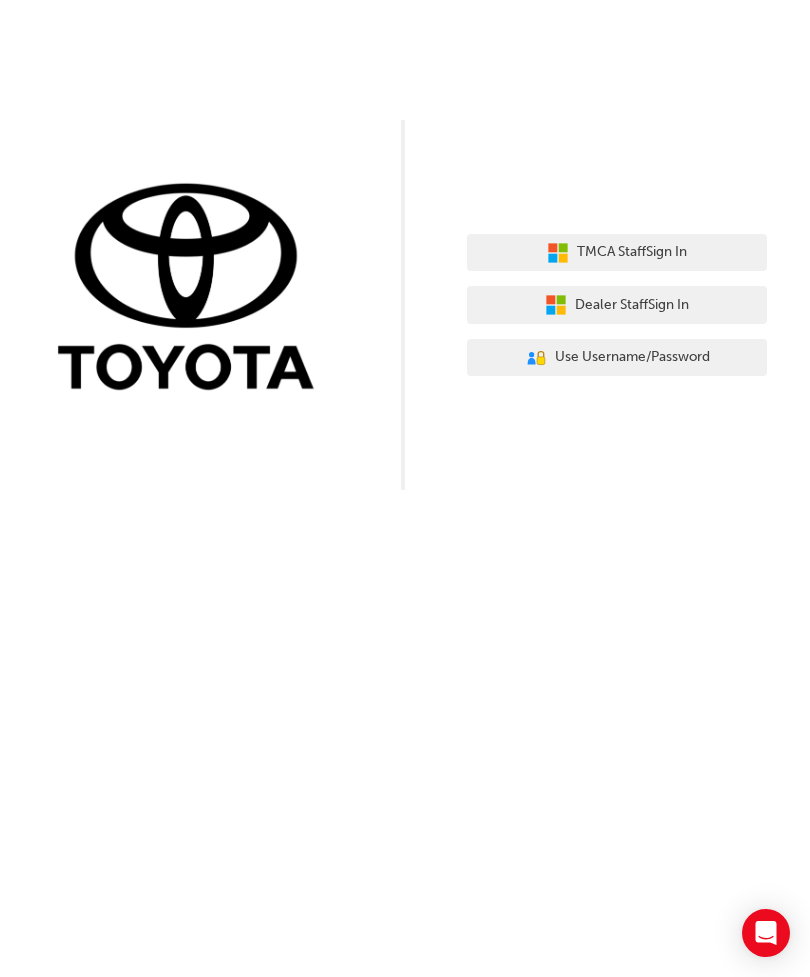 scroll, scrollTop: 0, scrollLeft: 0, axis: both 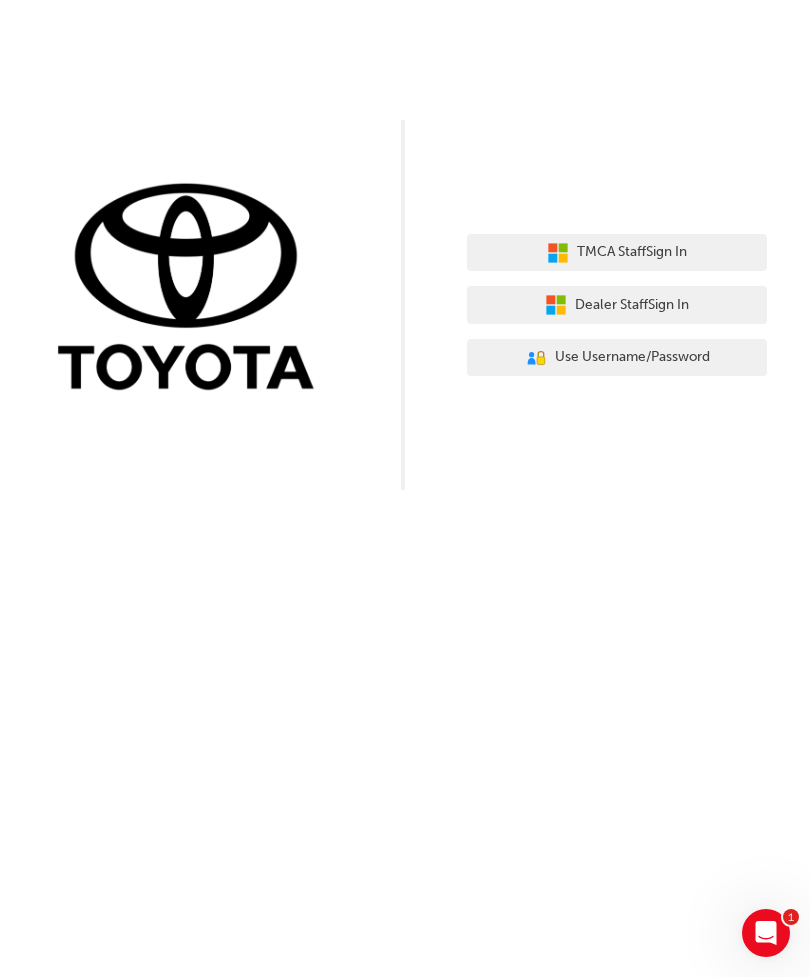 click on "Dealer Staff  Sign In" at bounding box center (617, 305) 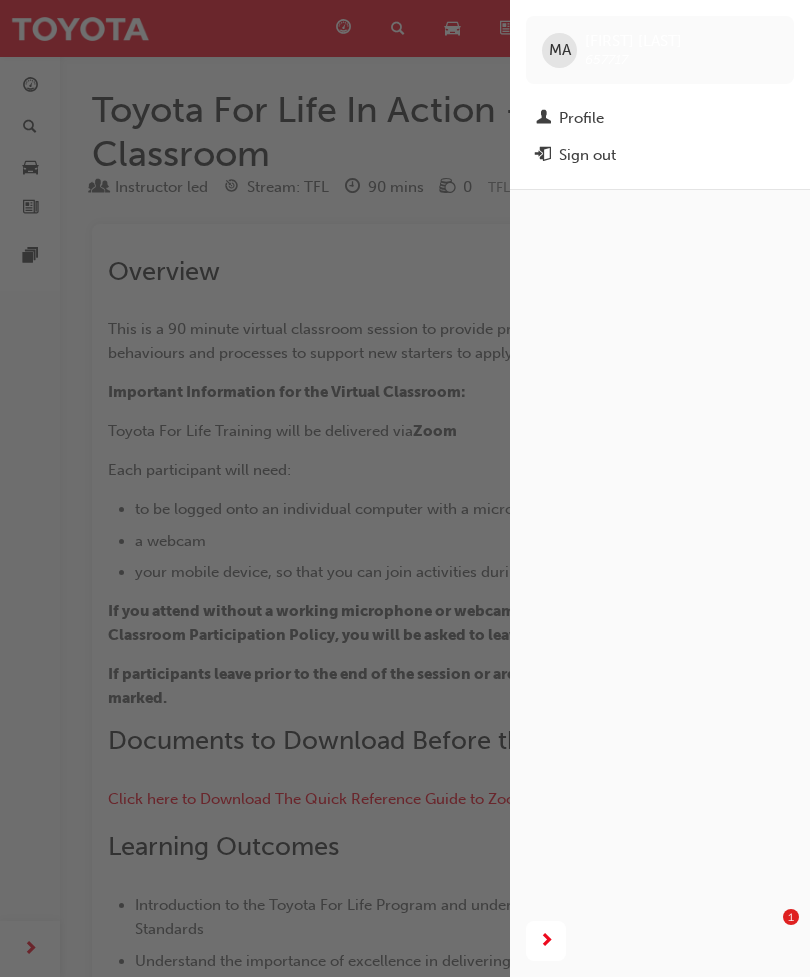 scroll, scrollTop: 0, scrollLeft: 0, axis: both 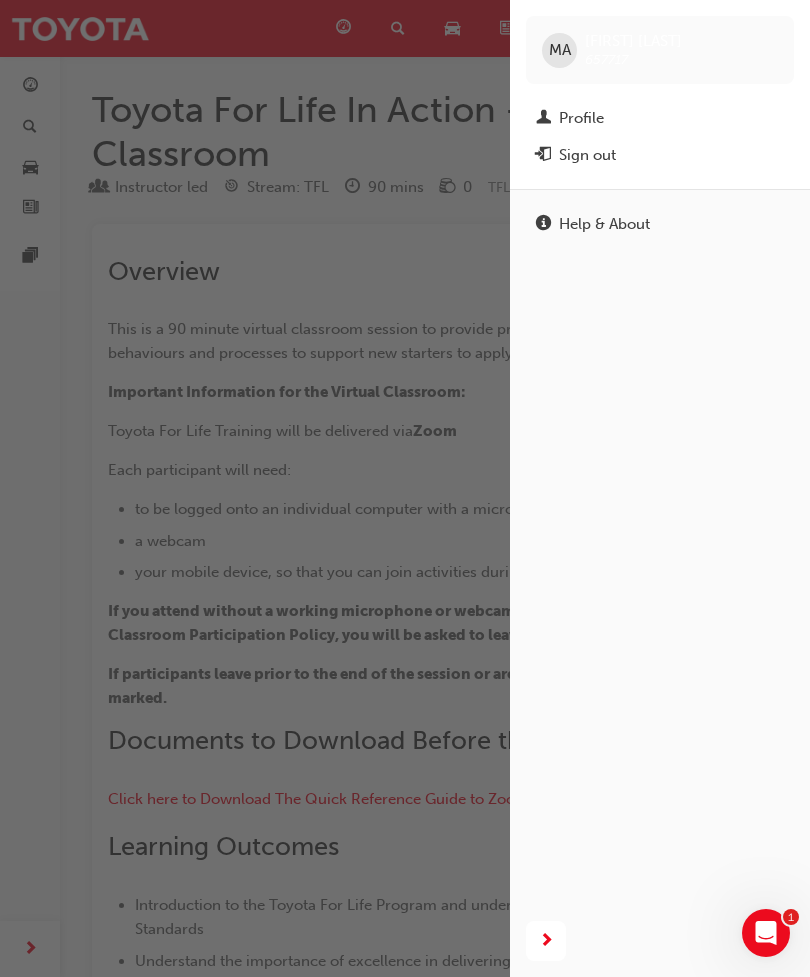 click on "Sign out" at bounding box center [587, 155] 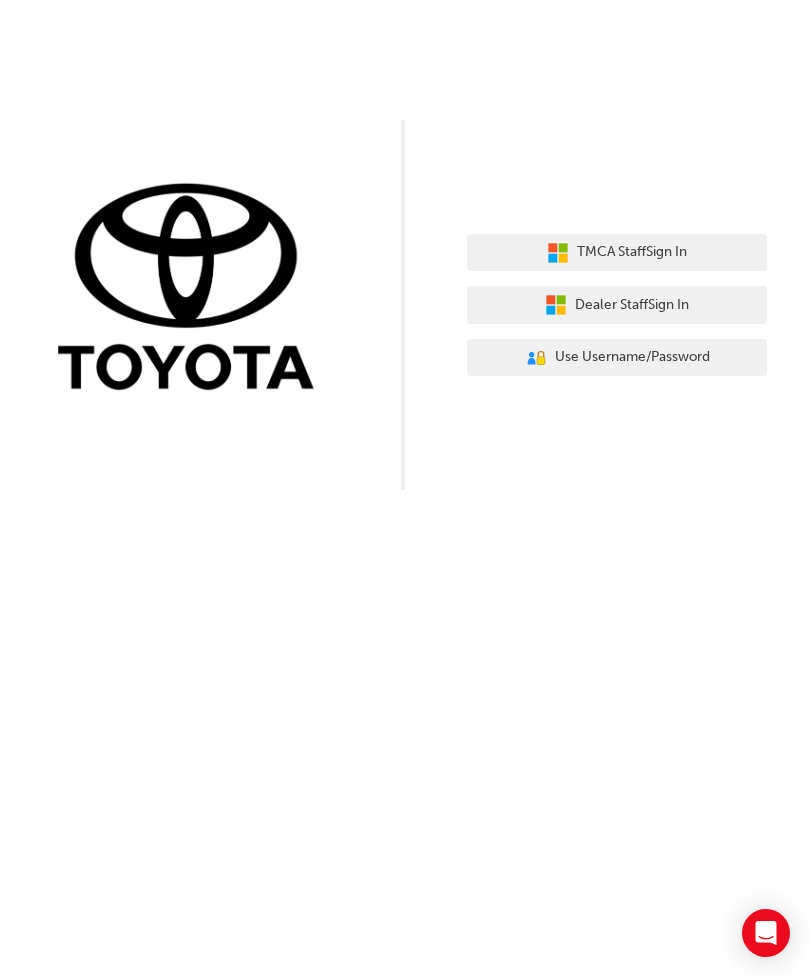 scroll, scrollTop: 0, scrollLeft: 0, axis: both 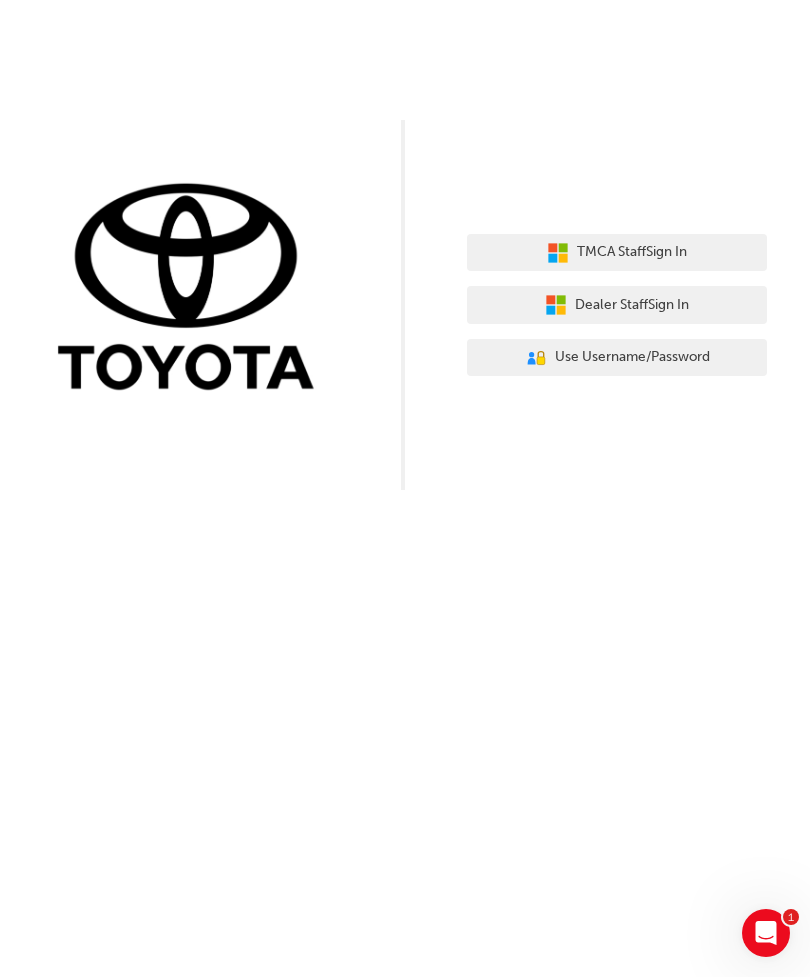 click on "Dealer Staff  Sign In" at bounding box center [632, 305] 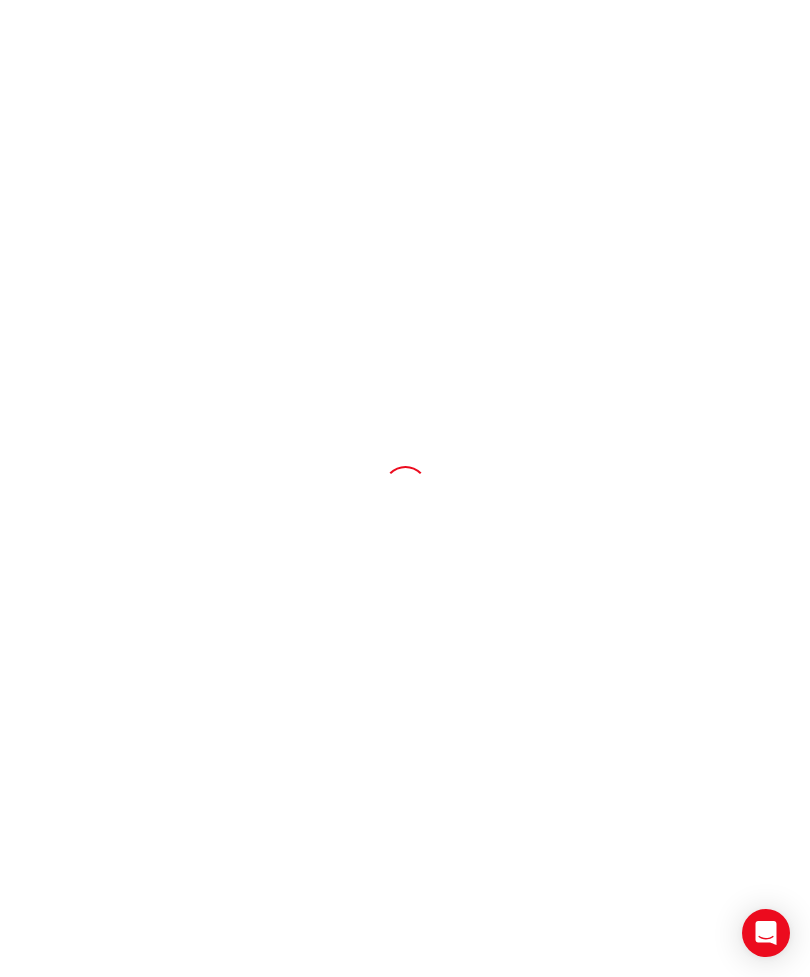 scroll, scrollTop: 0, scrollLeft: 0, axis: both 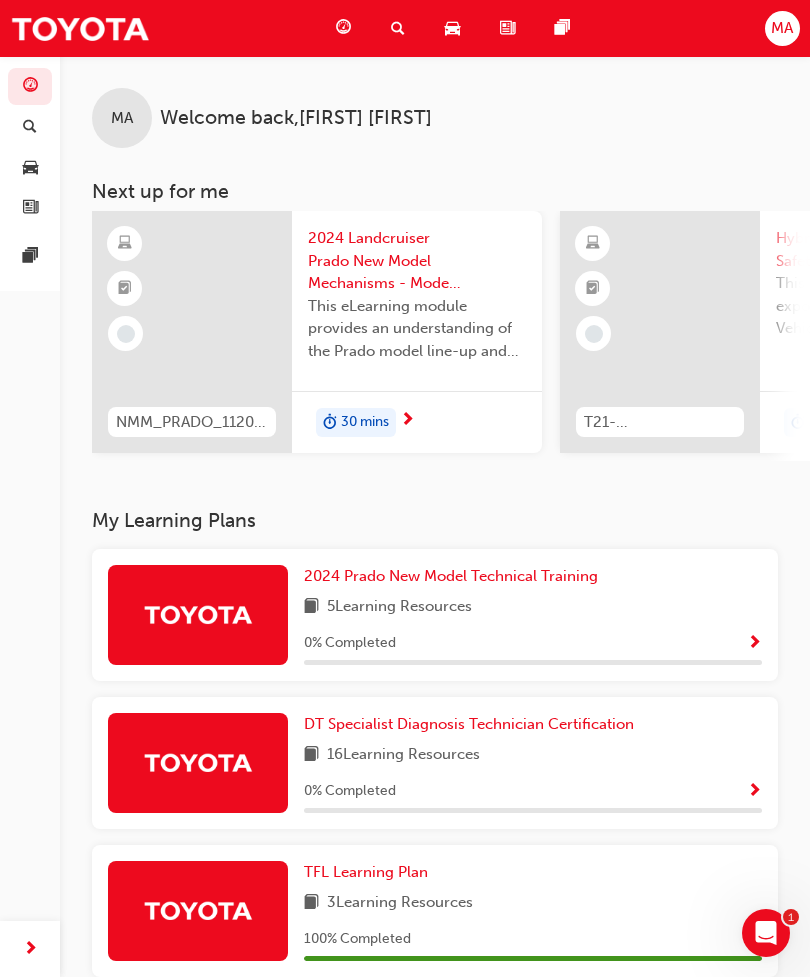 click on "MA" at bounding box center (782, 28) 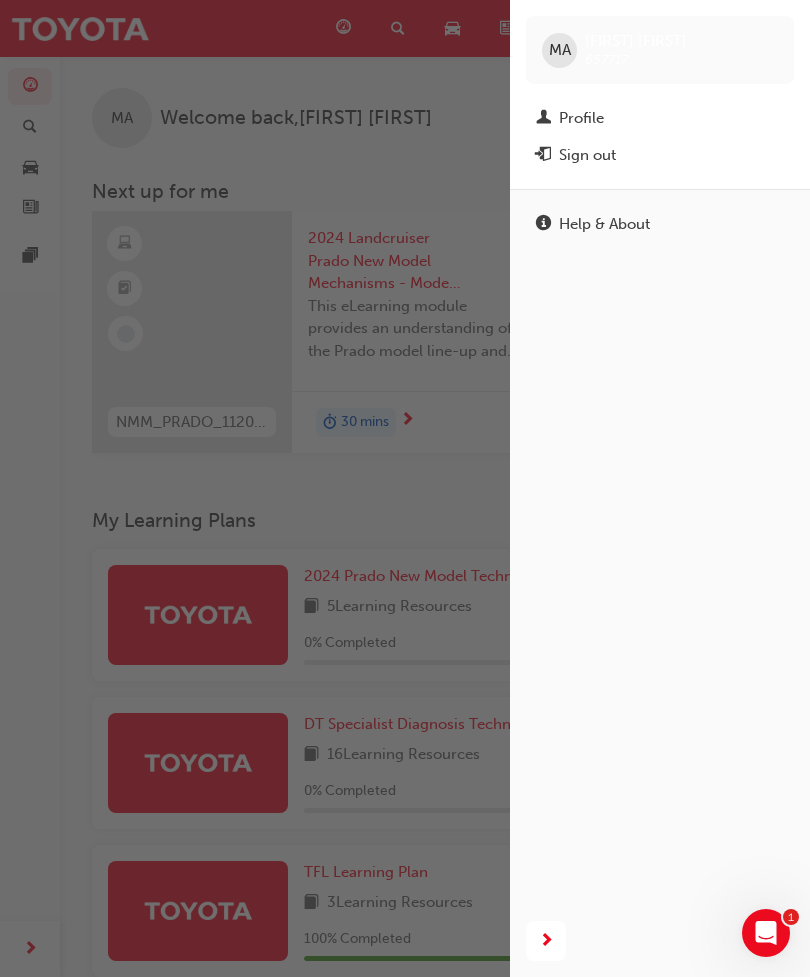 click on "Sign out" at bounding box center (660, 155) 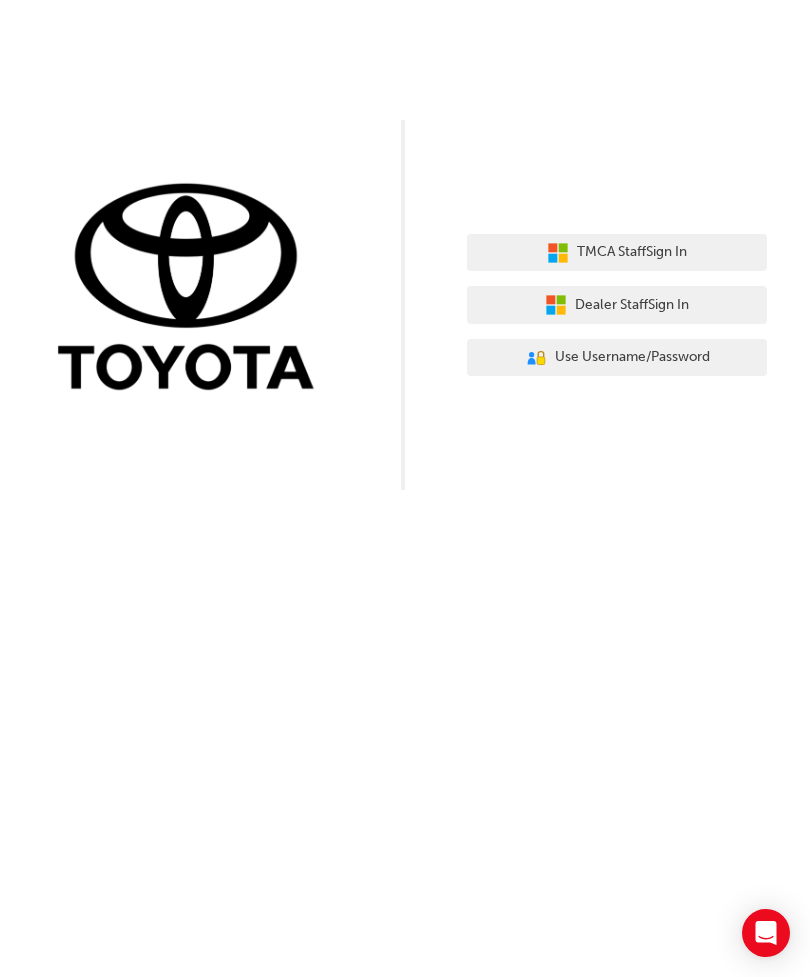 scroll, scrollTop: 0, scrollLeft: 0, axis: both 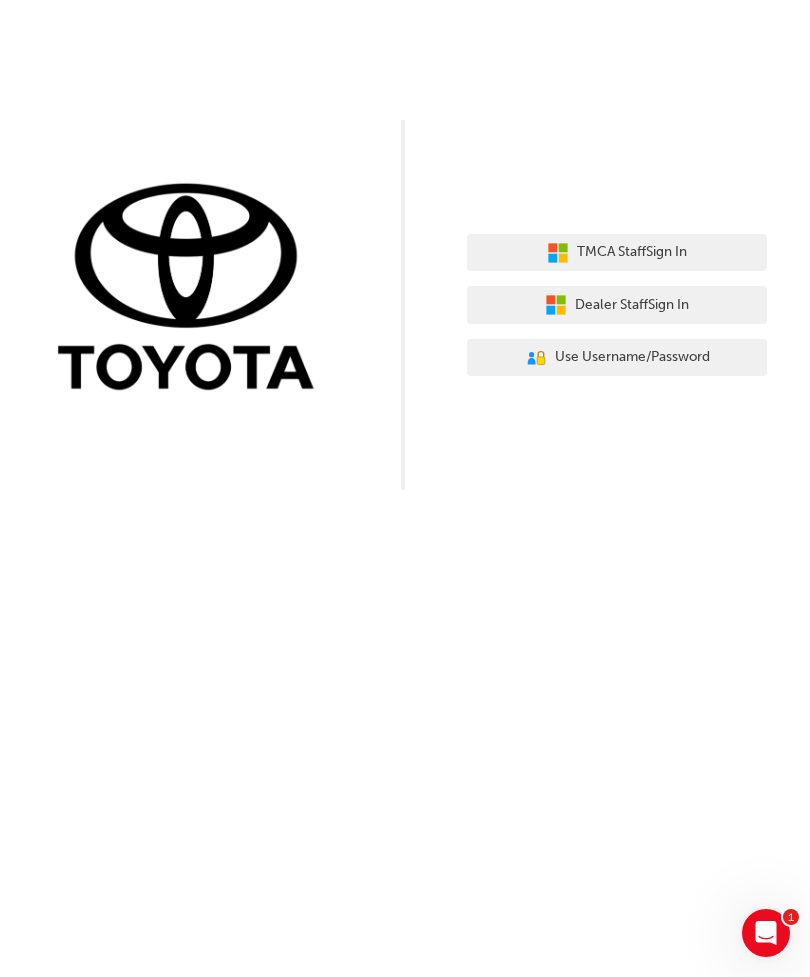 click on "Dealer Staff  Sign In" at bounding box center [617, 305] 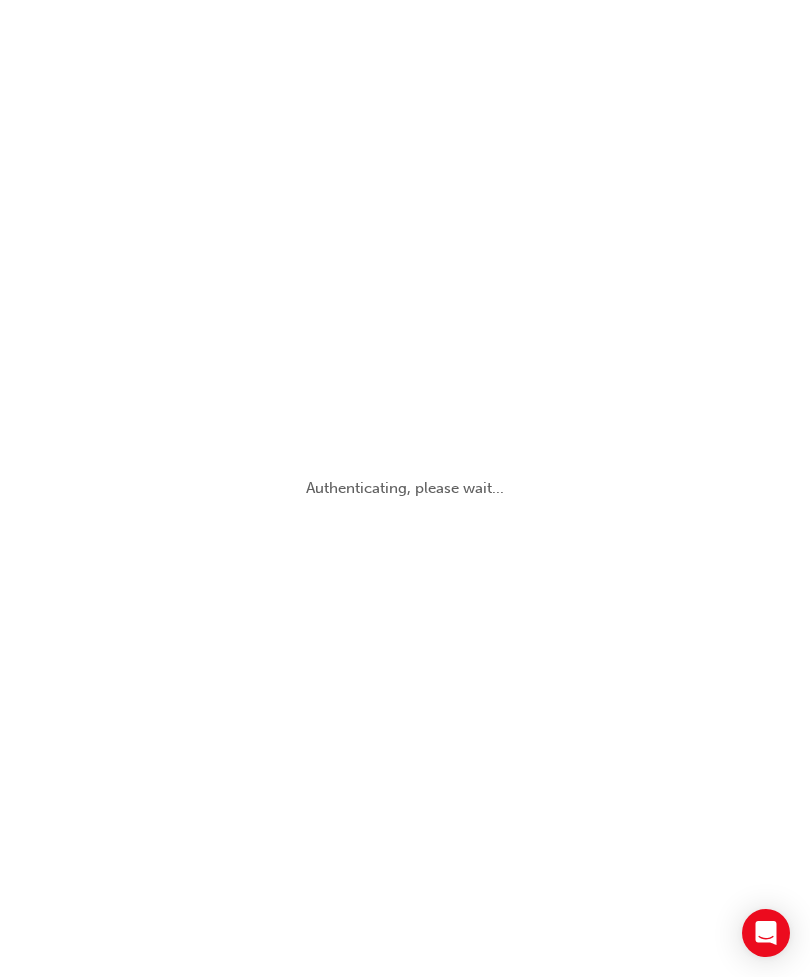 scroll, scrollTop: 0, scrollLeft: 0, axis: both 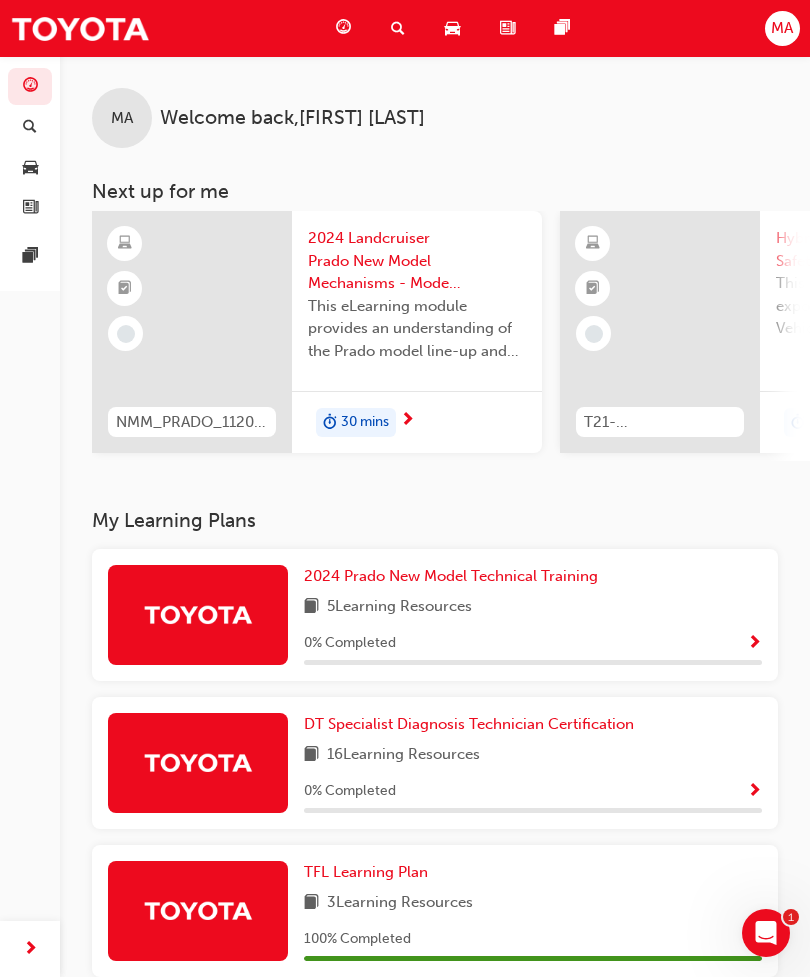 click on "MA" at bounding box center (782, 28) 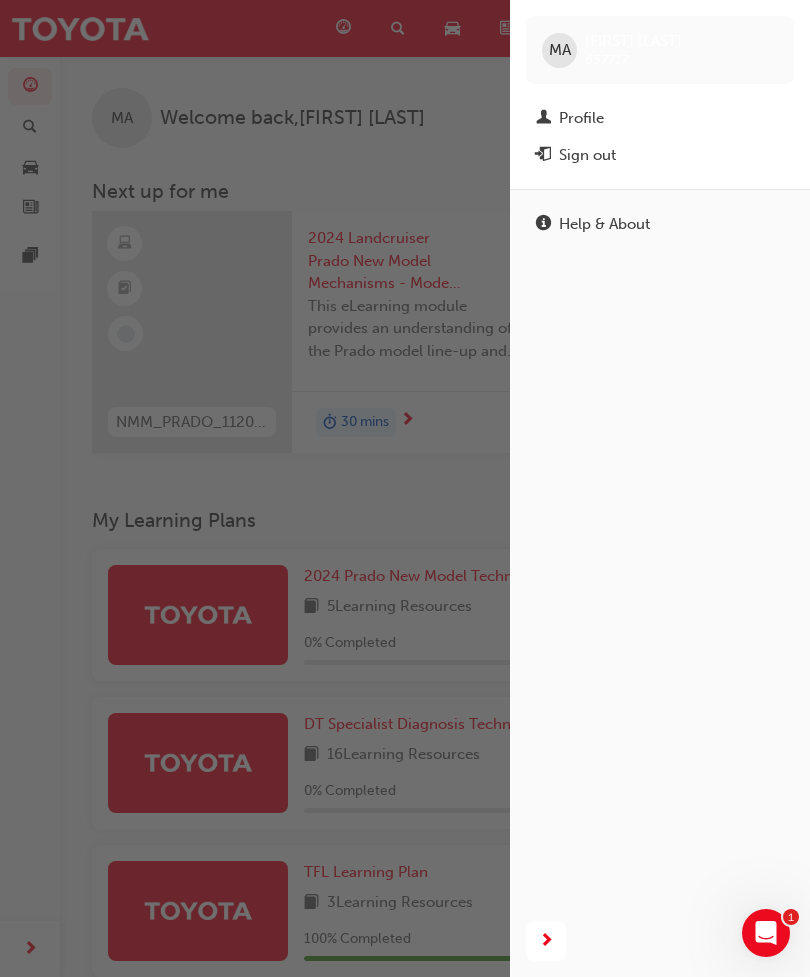 click on "Sign out" at bounding box center [587, 155] 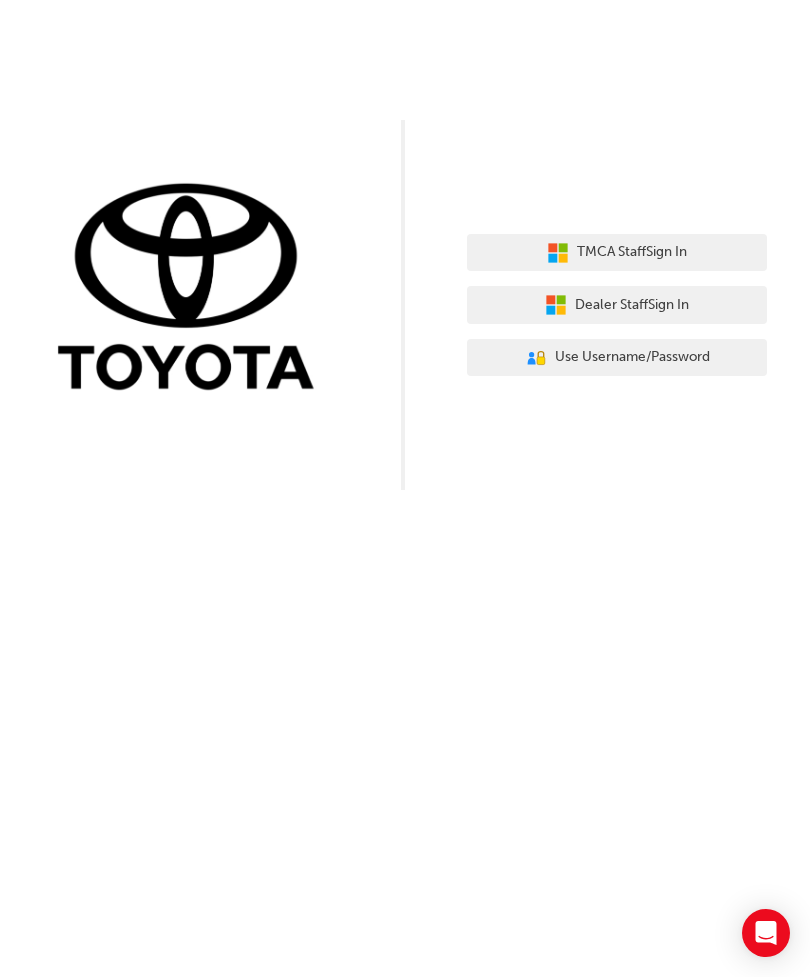 scroll, scrollTop: 0, scrollLeft: 0, axis: both 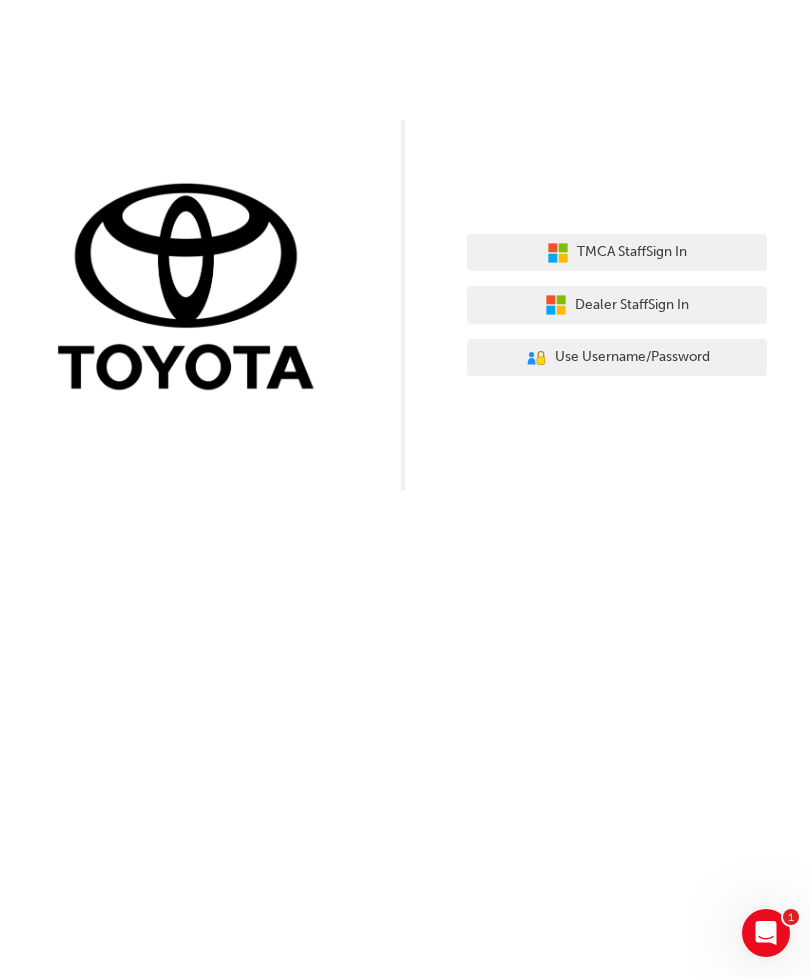 click on "Dealer Staff  Sign In" at bounding box center (617, 305) 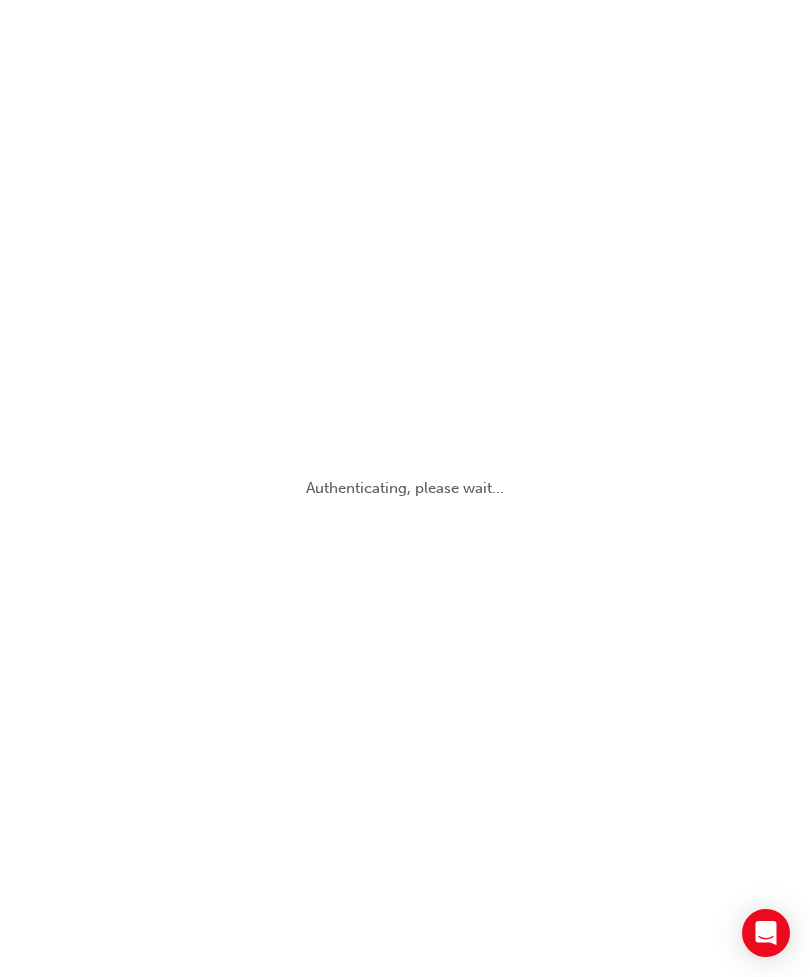 scroll, scrollTop: 0, scrollLeft: 0, axis: both 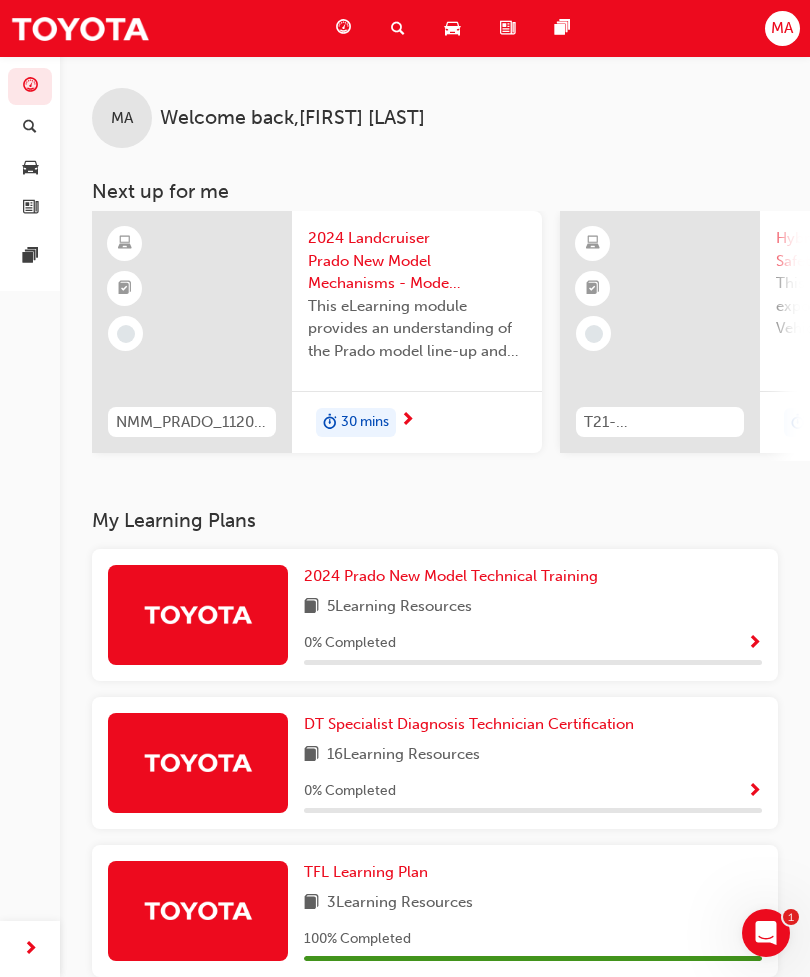 click on "MA" at bounding box center [782, 28] 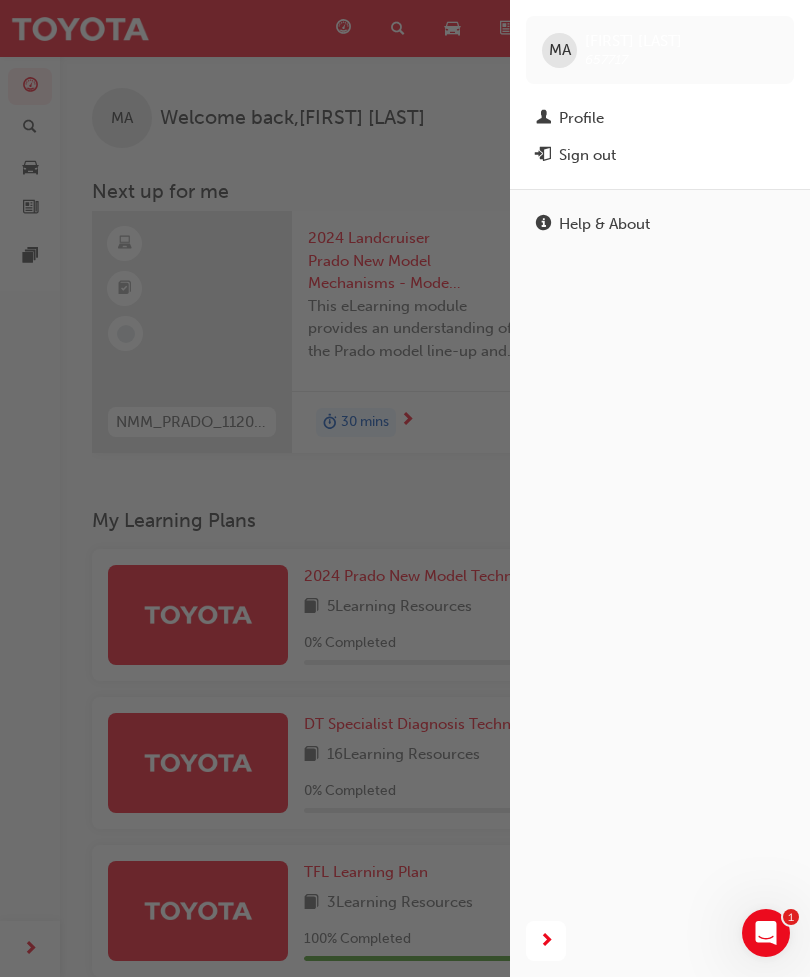 click on "Sign out" at bounding box center [587, 155] 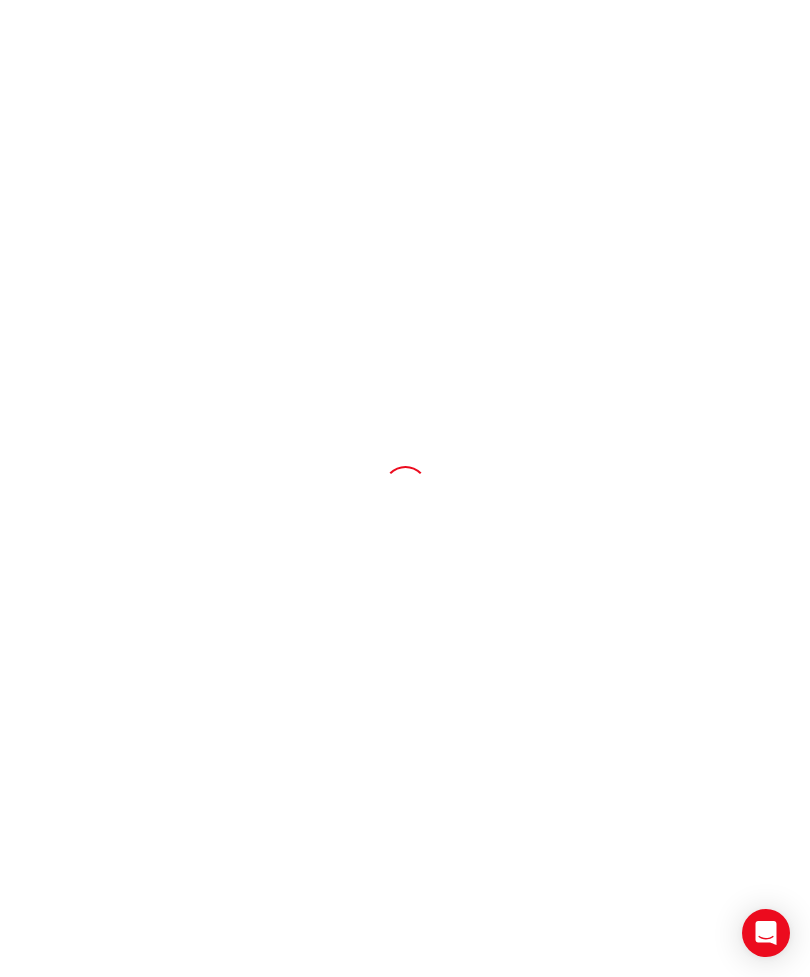 scroll, scrollTop: 0, scrollLeft: 0, axis: both 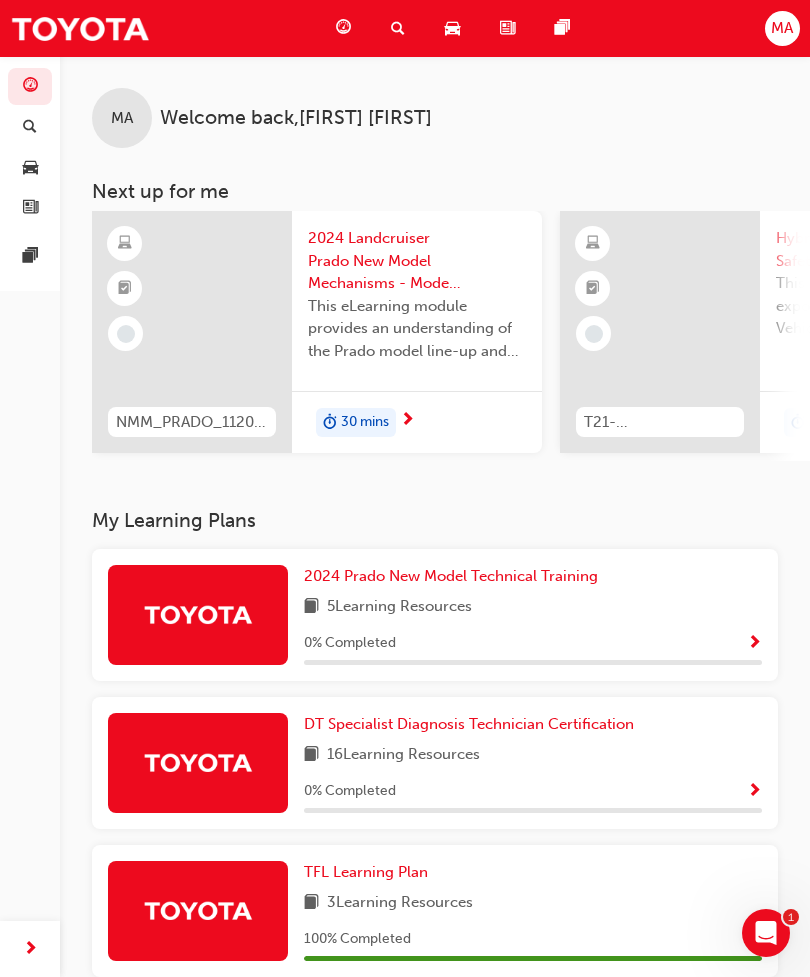 click on "MA" at bounding box center (782, 28) 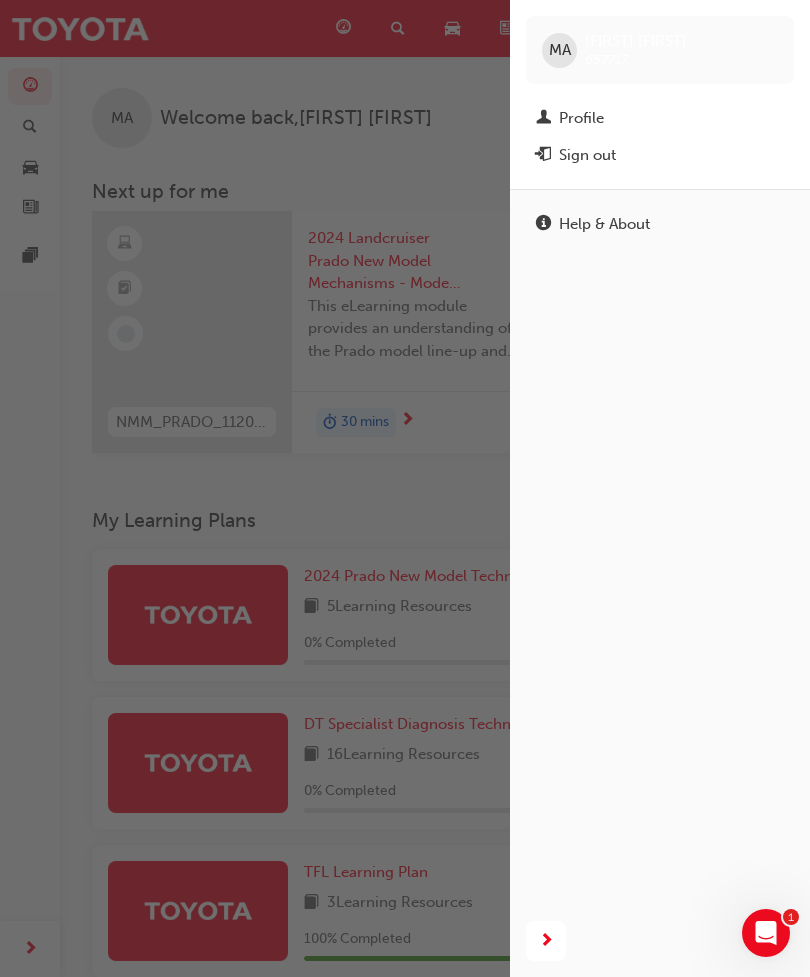 click on "Sign out" at bounding box center (587, 155) 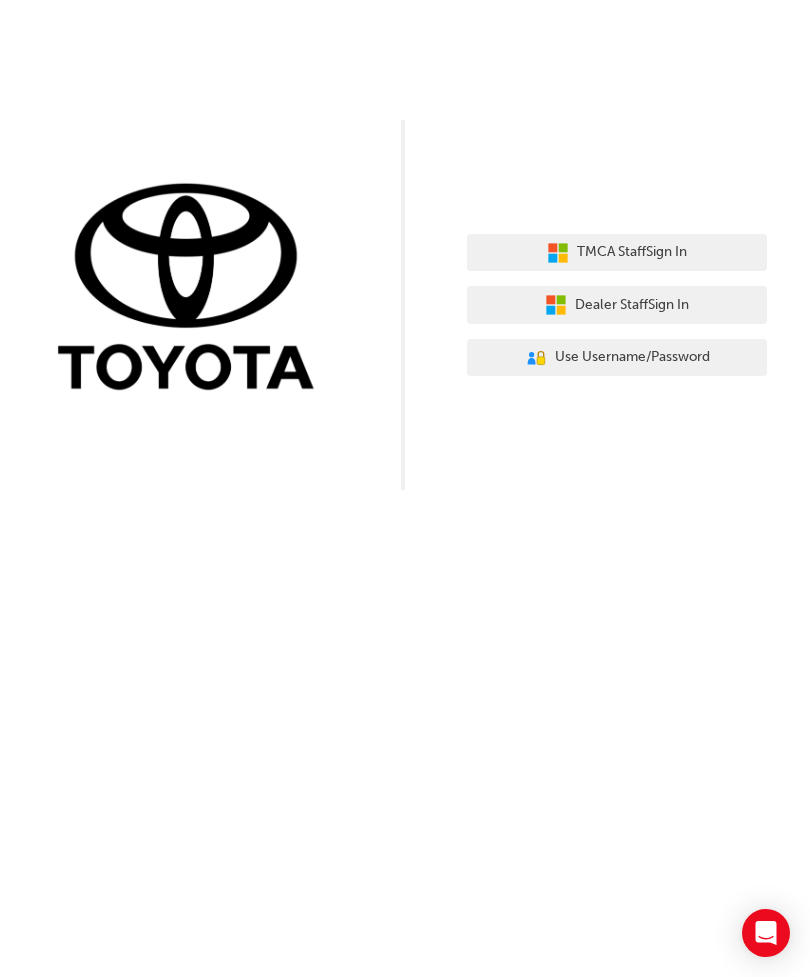 scroll, scrollTop: 0, scrollLeft: 0, axis: both 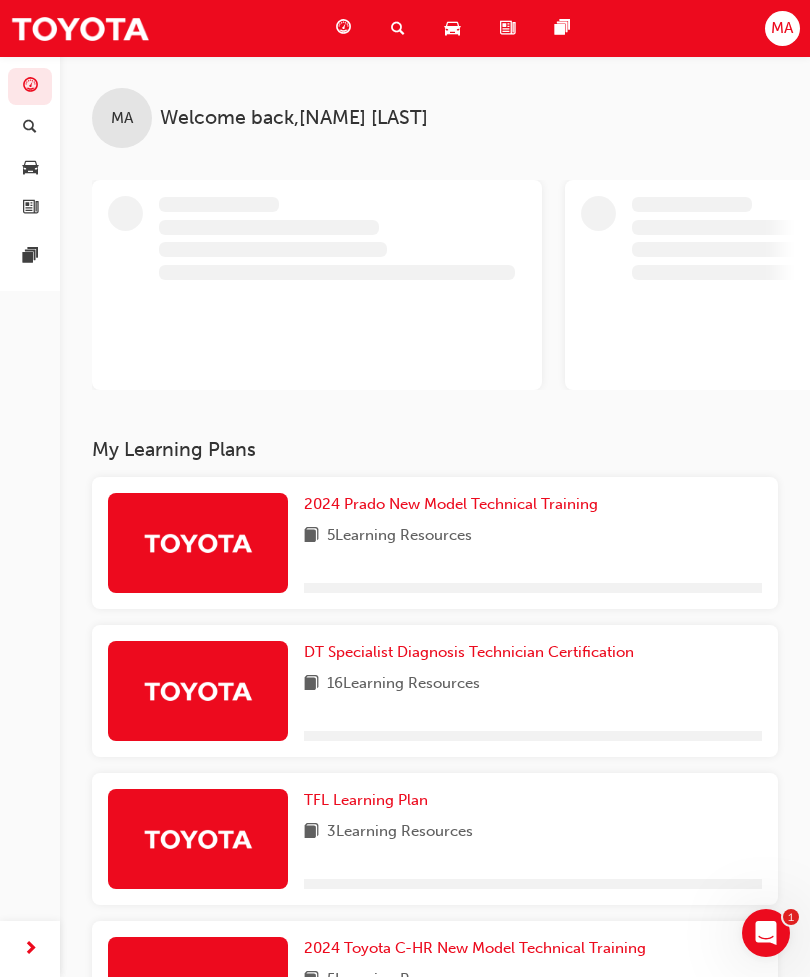 click on "MA" at bounding box center (782, 28) 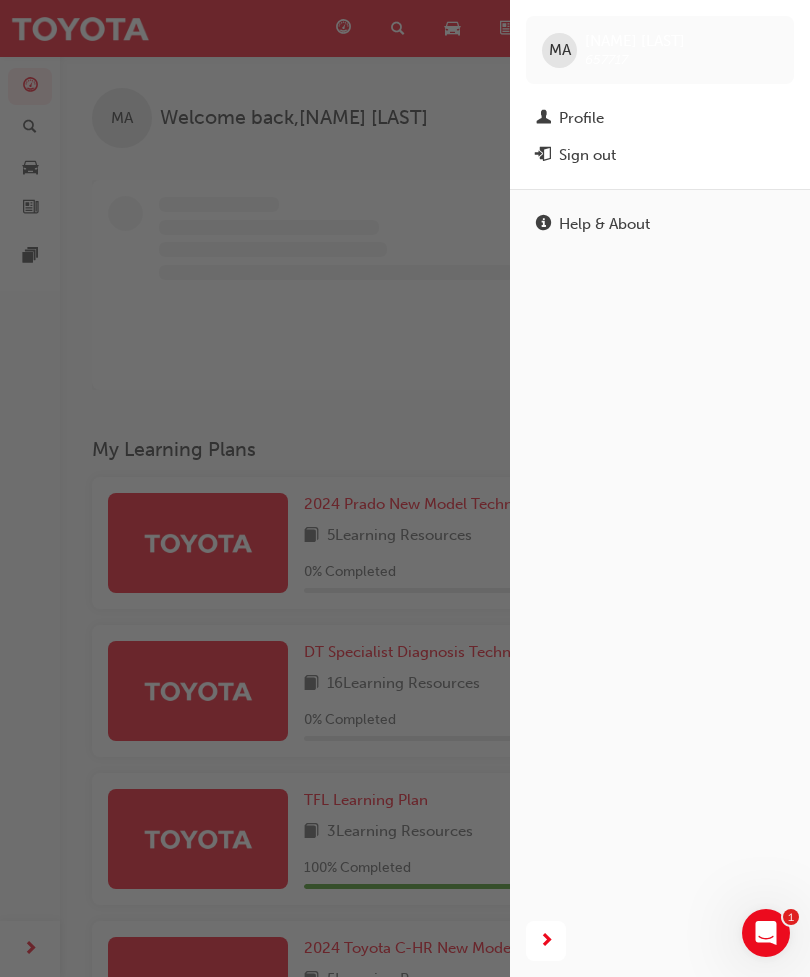 click on "Sign out" at bounding box center [587, 155] 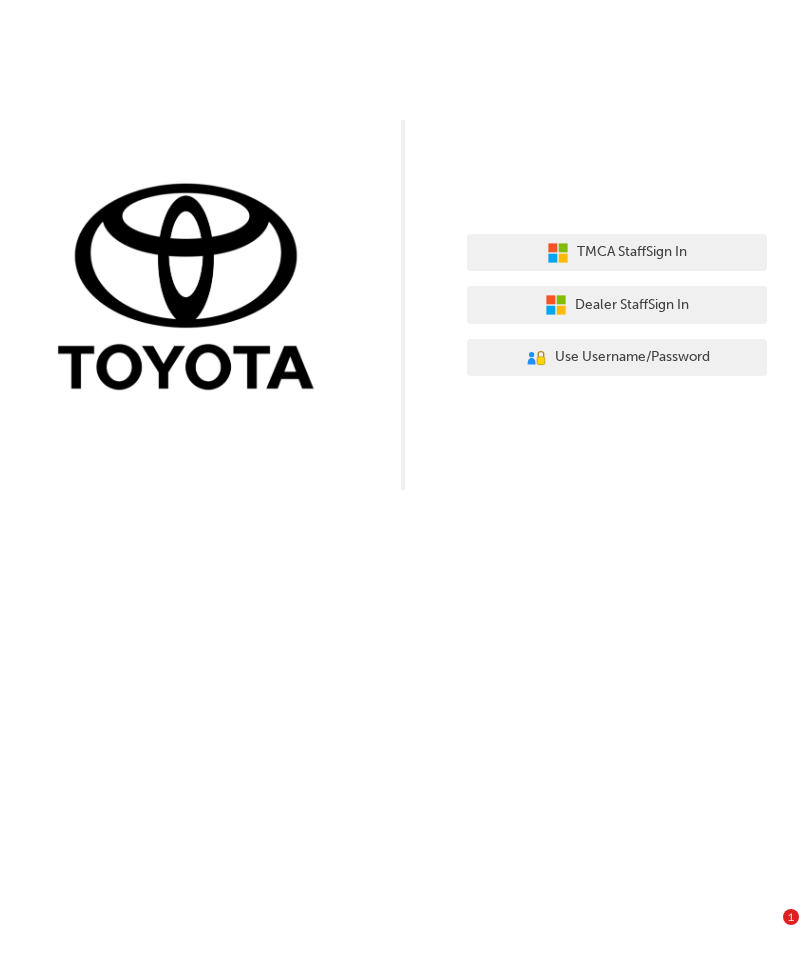 scroll, scrollTop: 0, scrollLeft: 0, axis: both 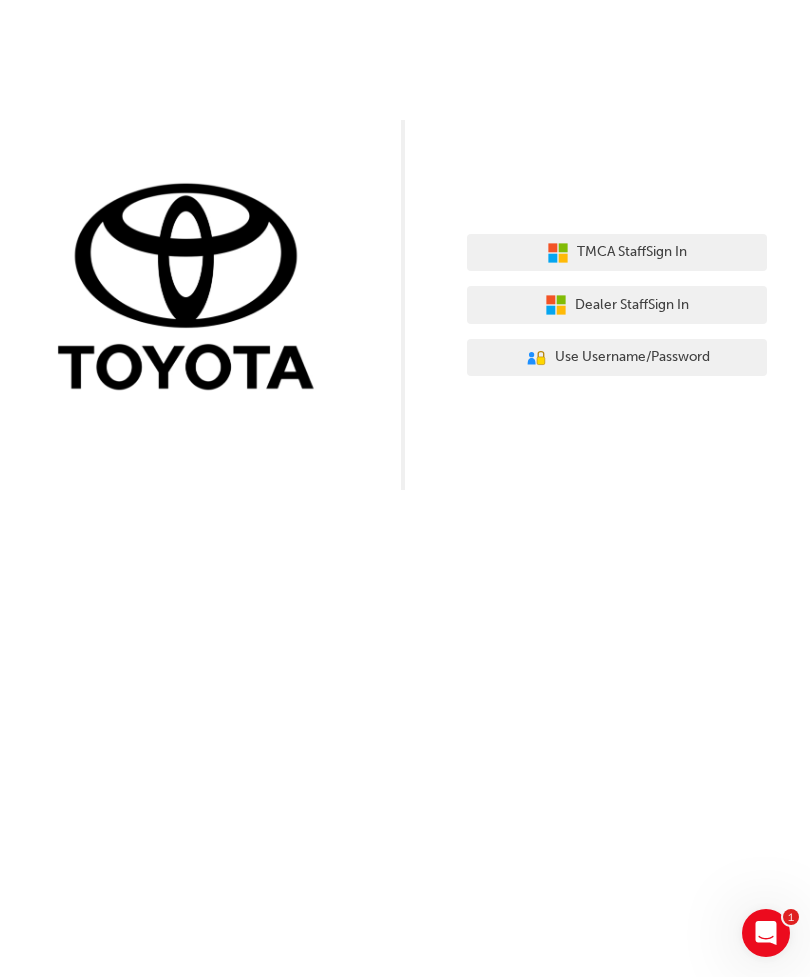 click on "Dealer Staff  Sign In" at bounding box center [632, 305] 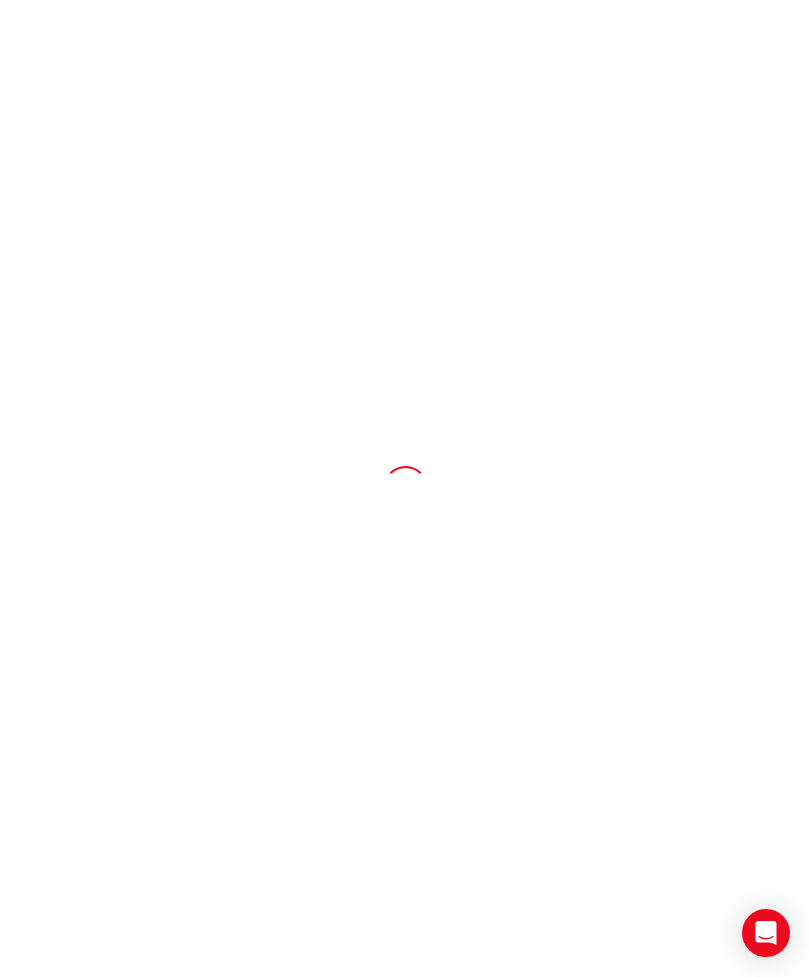scroll, scrollTop: 0, scrollLeft: 0, axis: both 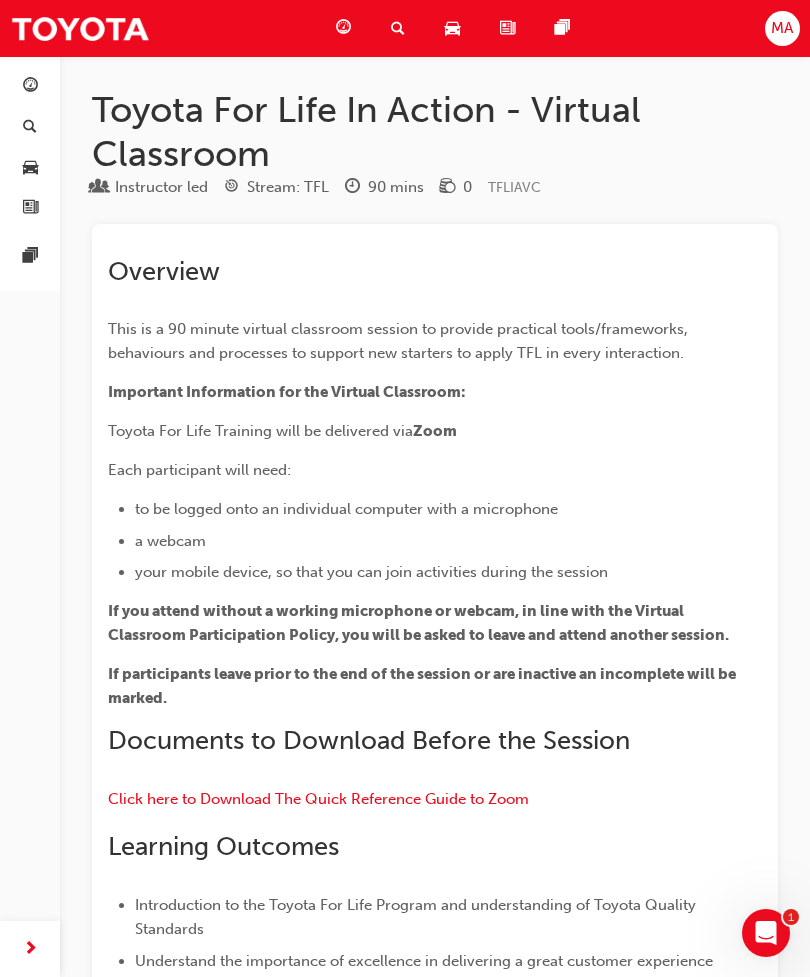 click on "MA" at bounding box center [782, 28] 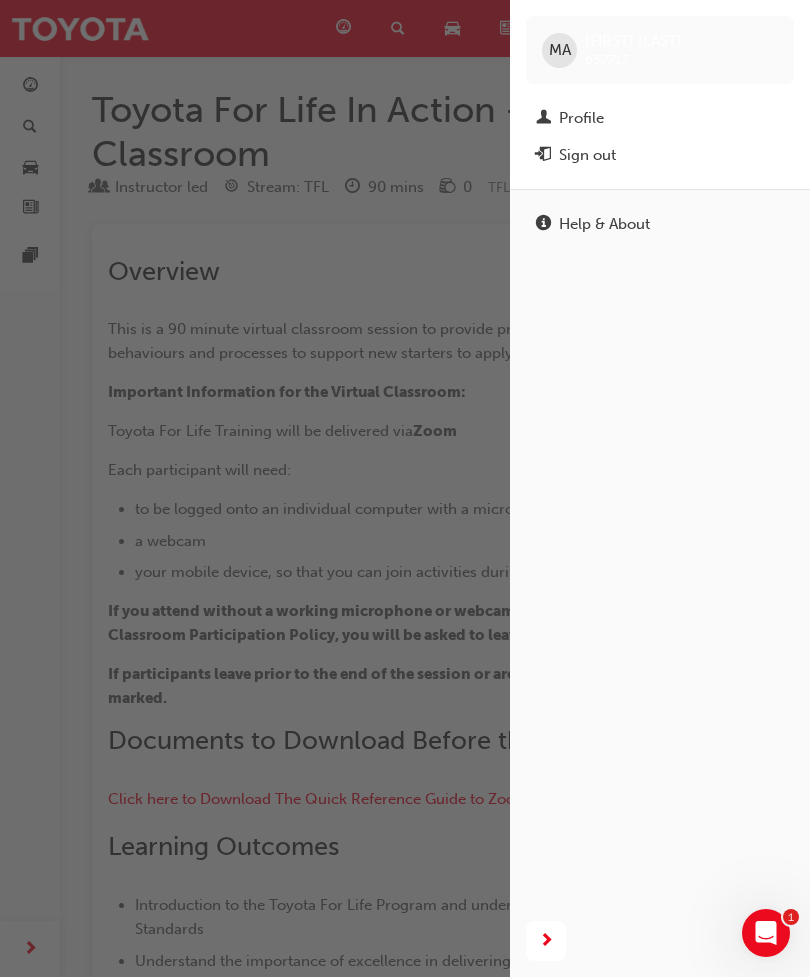 click on "Sign out" at bounding box center [587, 155] 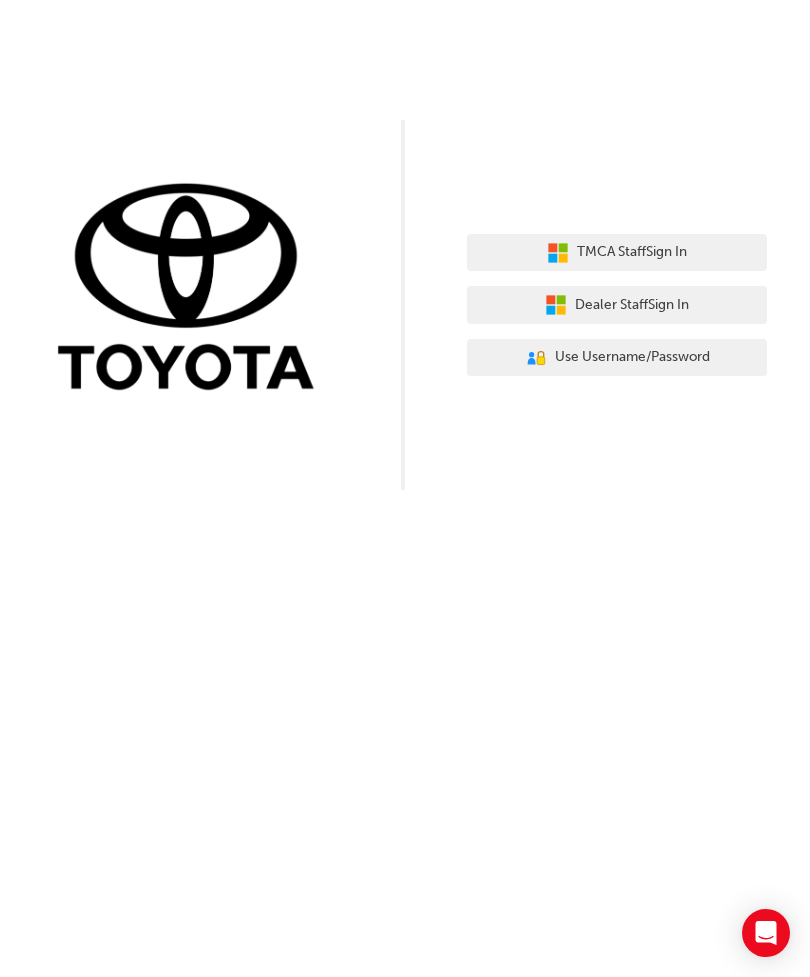 scroll, scrollTop: 0, scrollLeft: 0, axis: both 